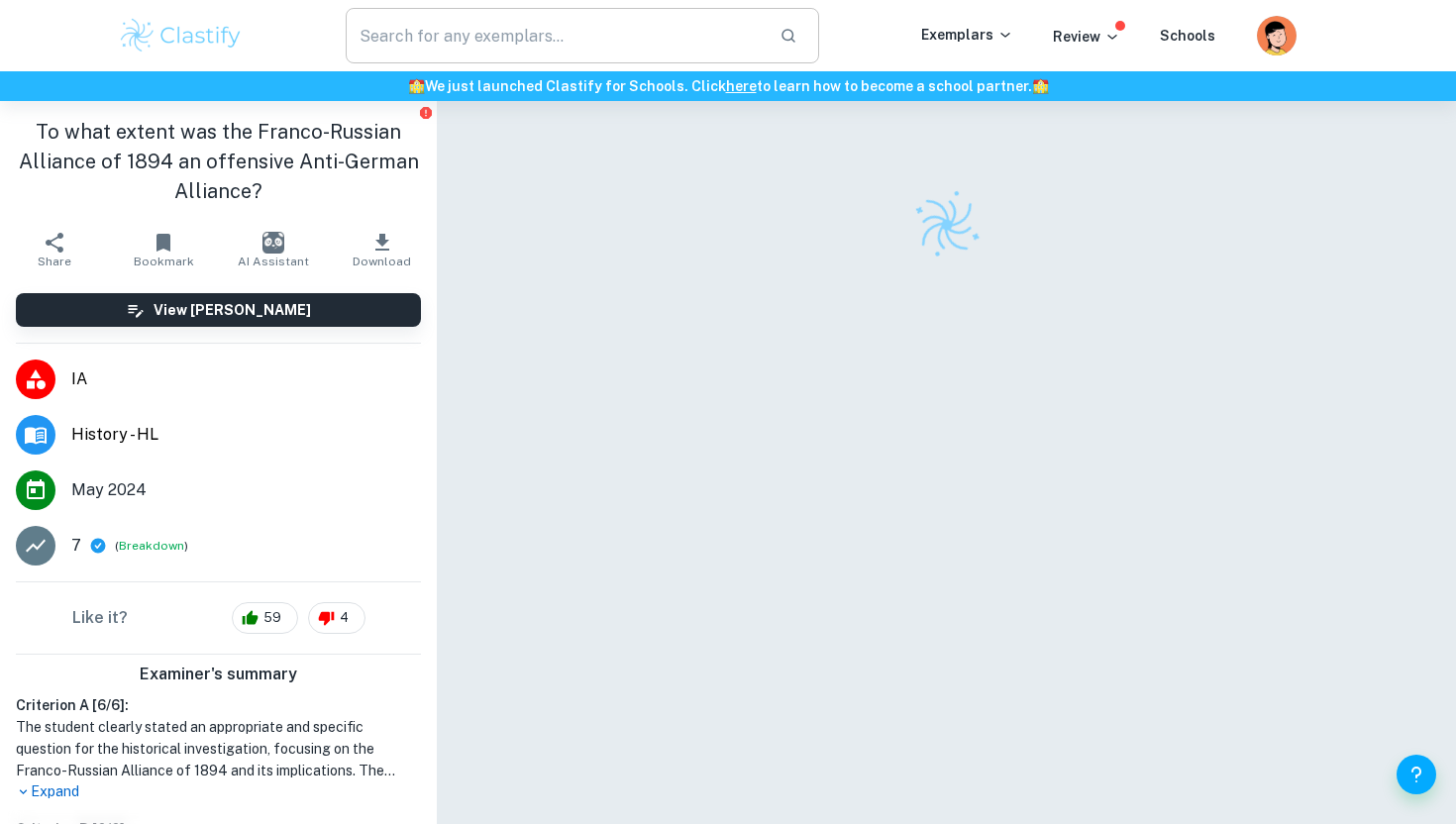 scroll, scrollTop: 0, scrollLeft: 0, axis: both 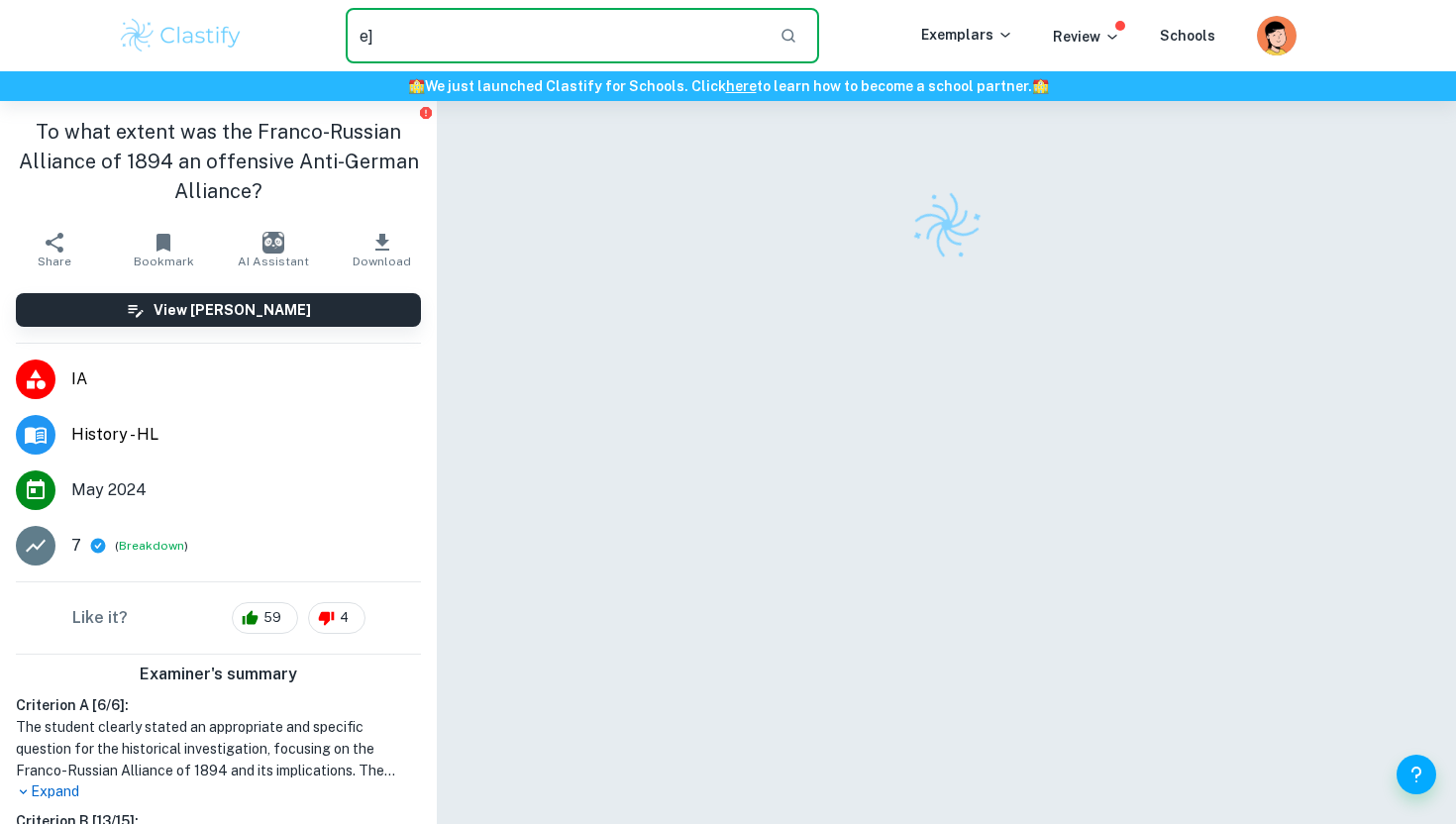 type on "e" 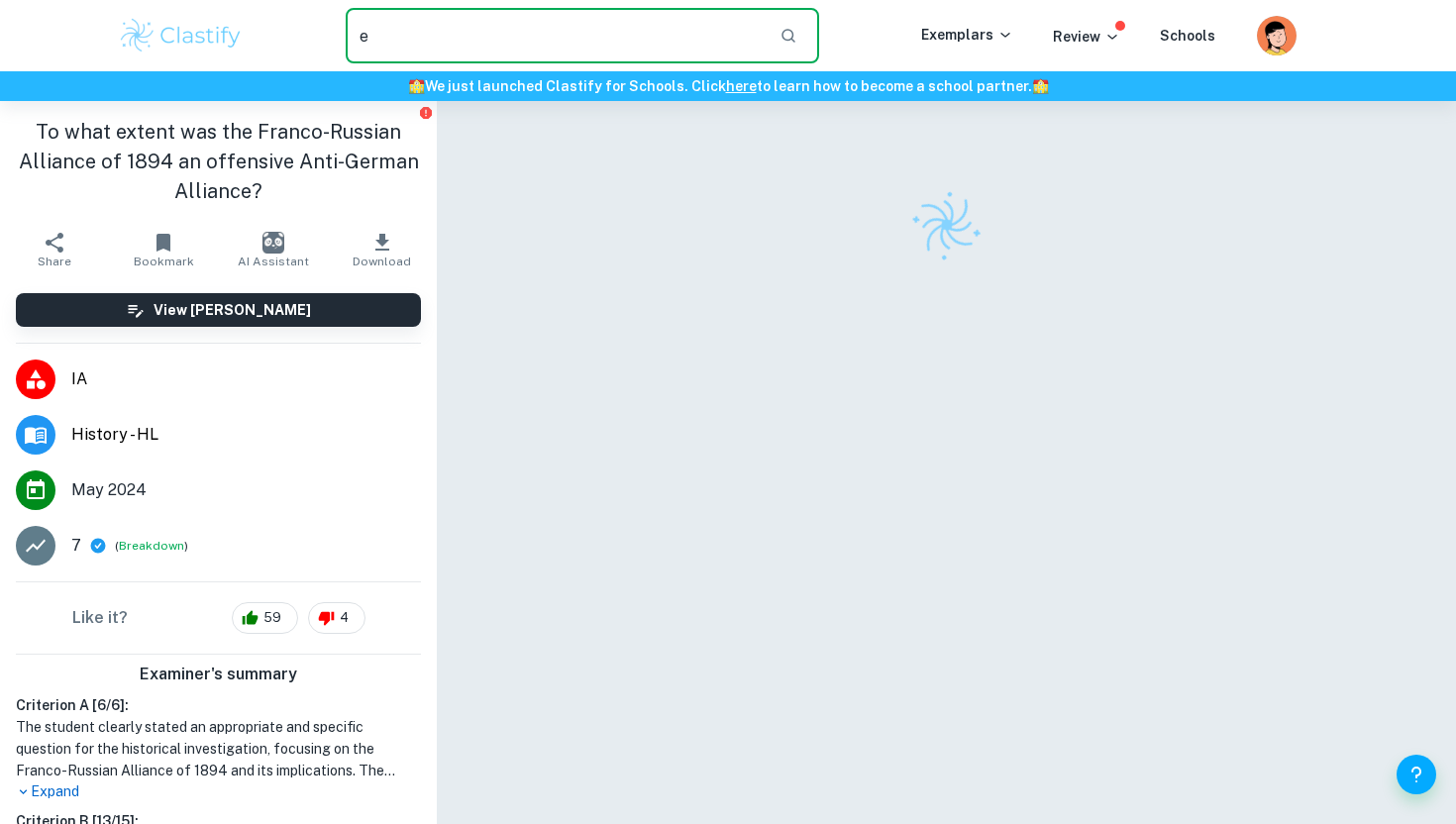 type 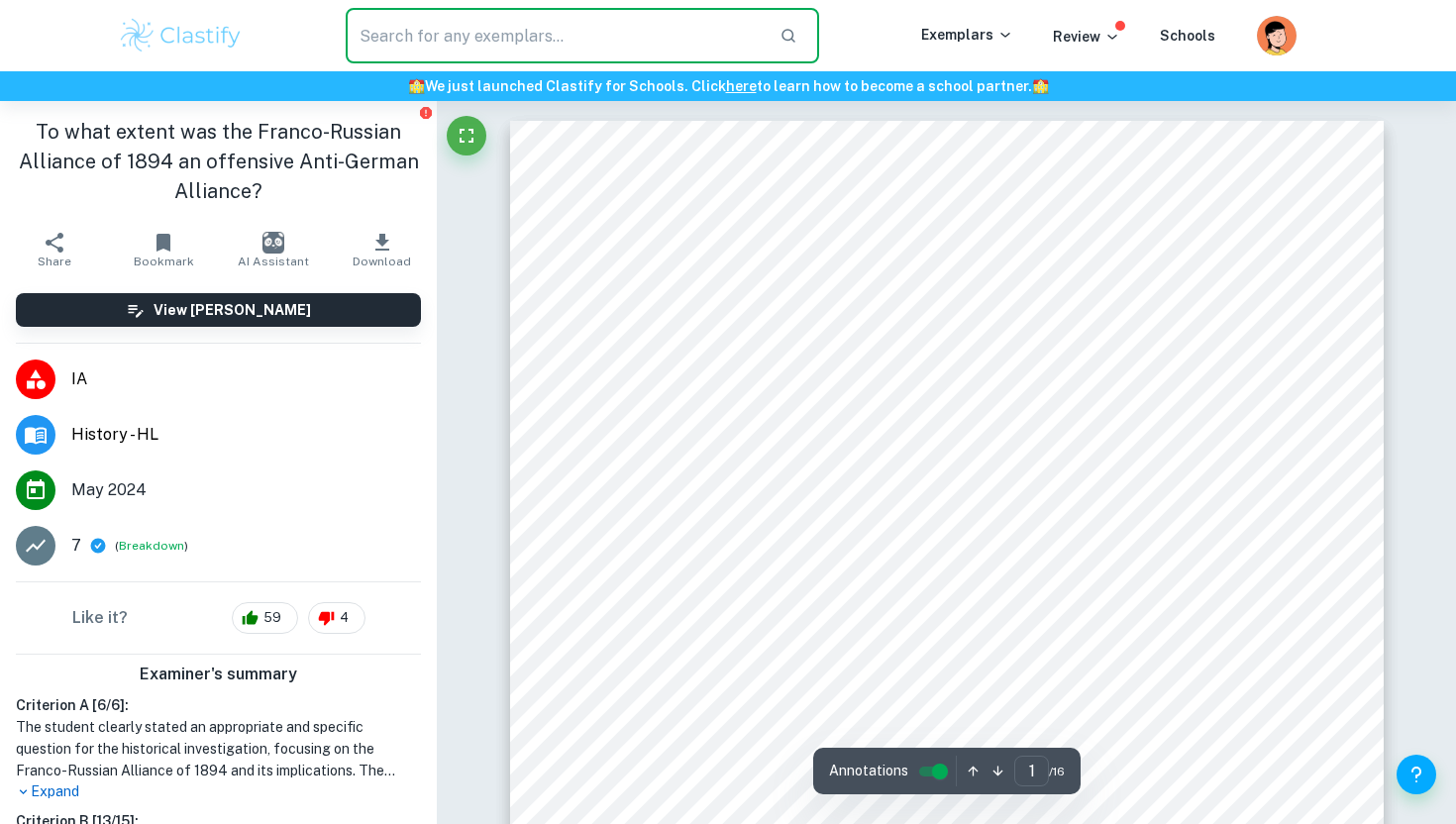 click at bounding box center (555, 36) 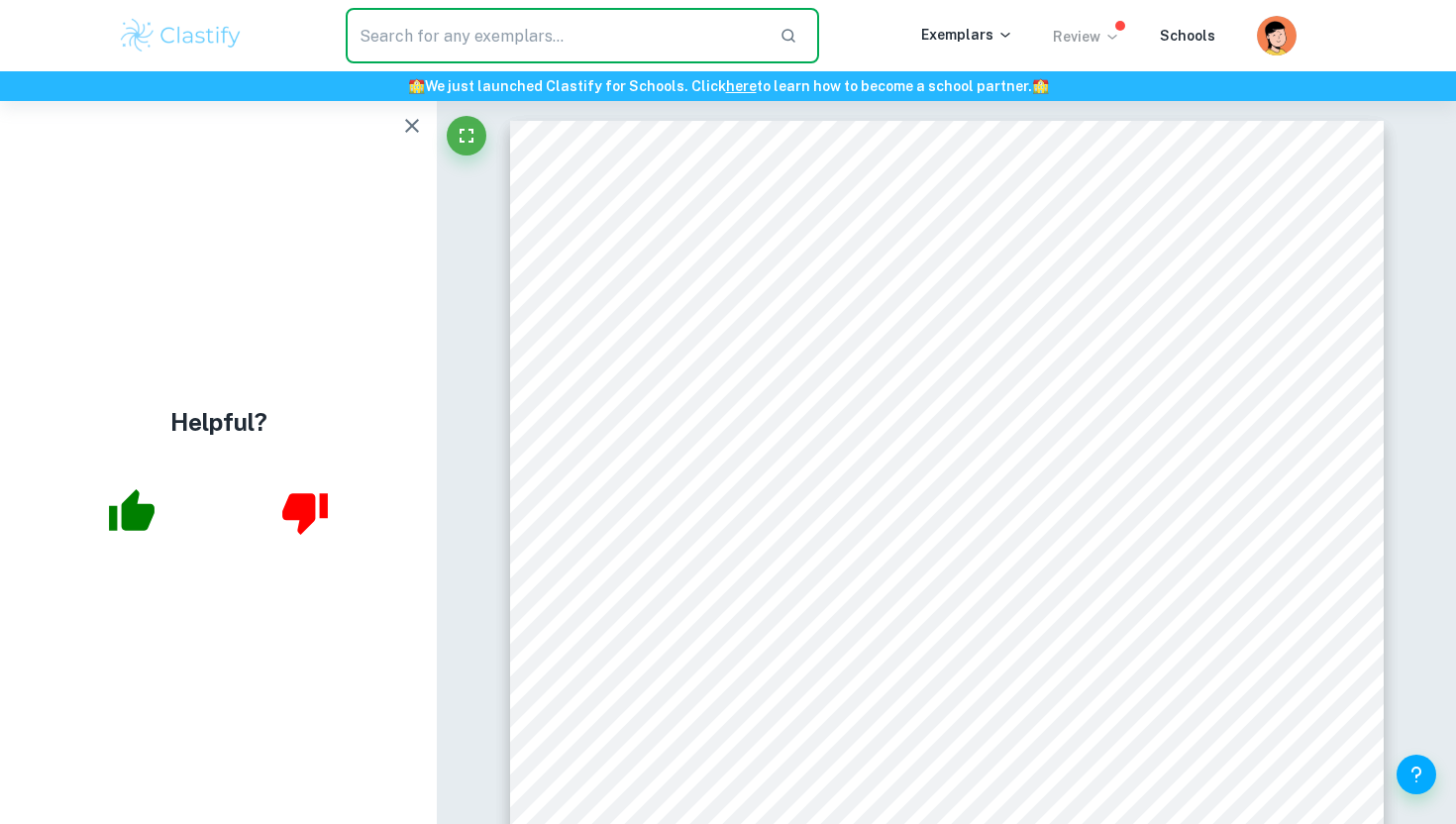 click on "Review" at bounding box center [1087, 37] 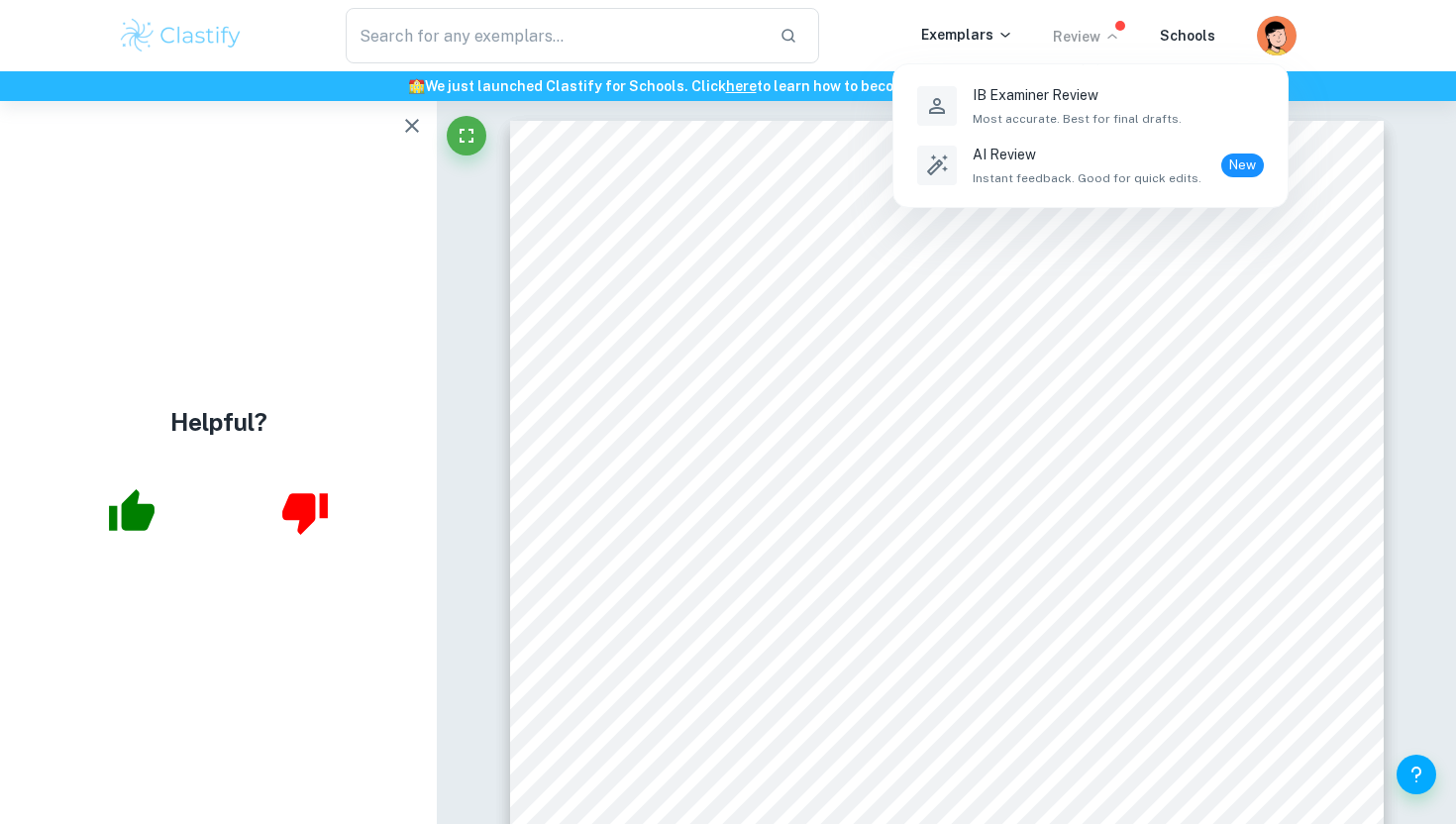 click at bounding box center [728, 412] 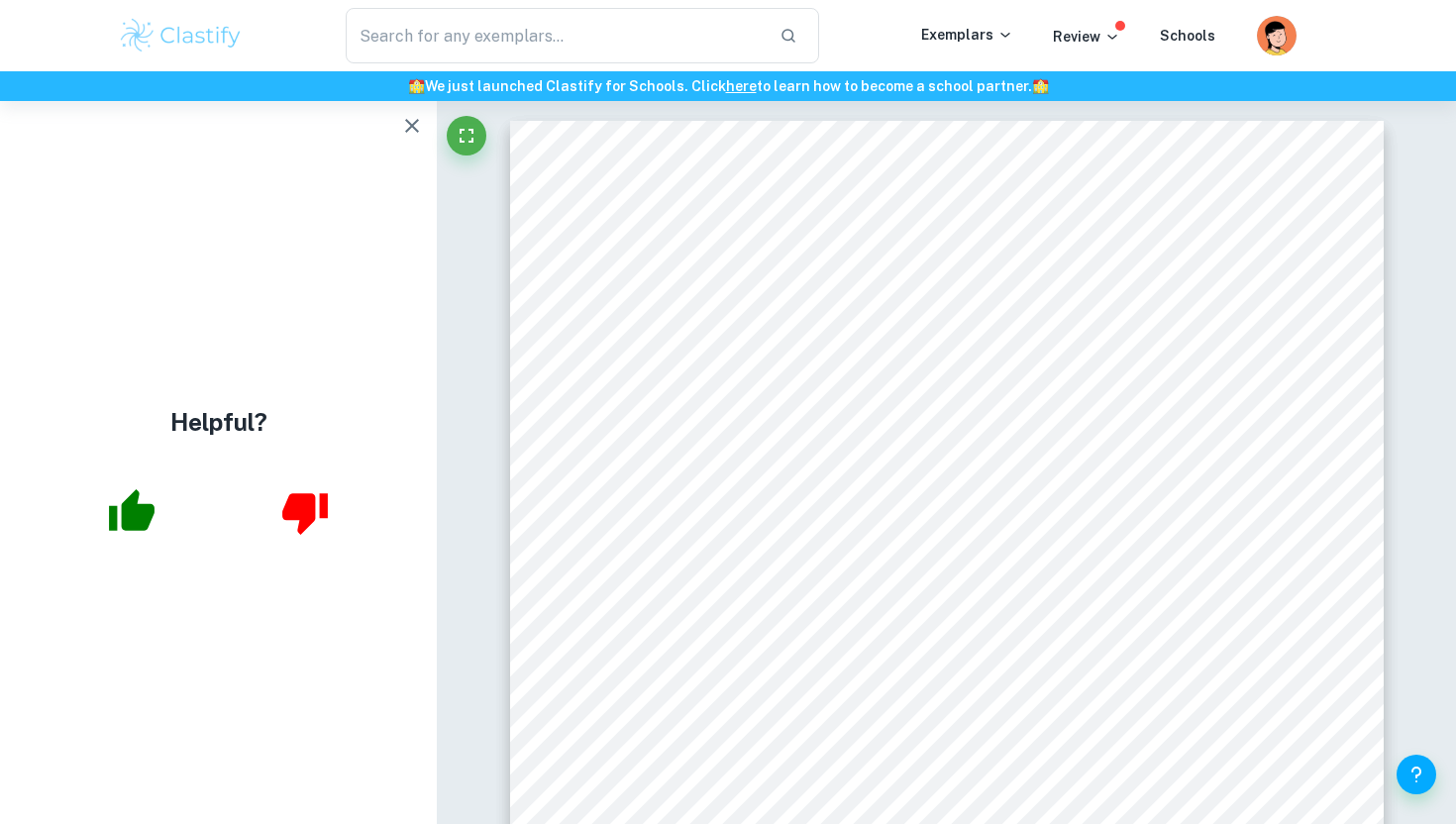 click on "Exemplars" at bounding box center (967, 35) 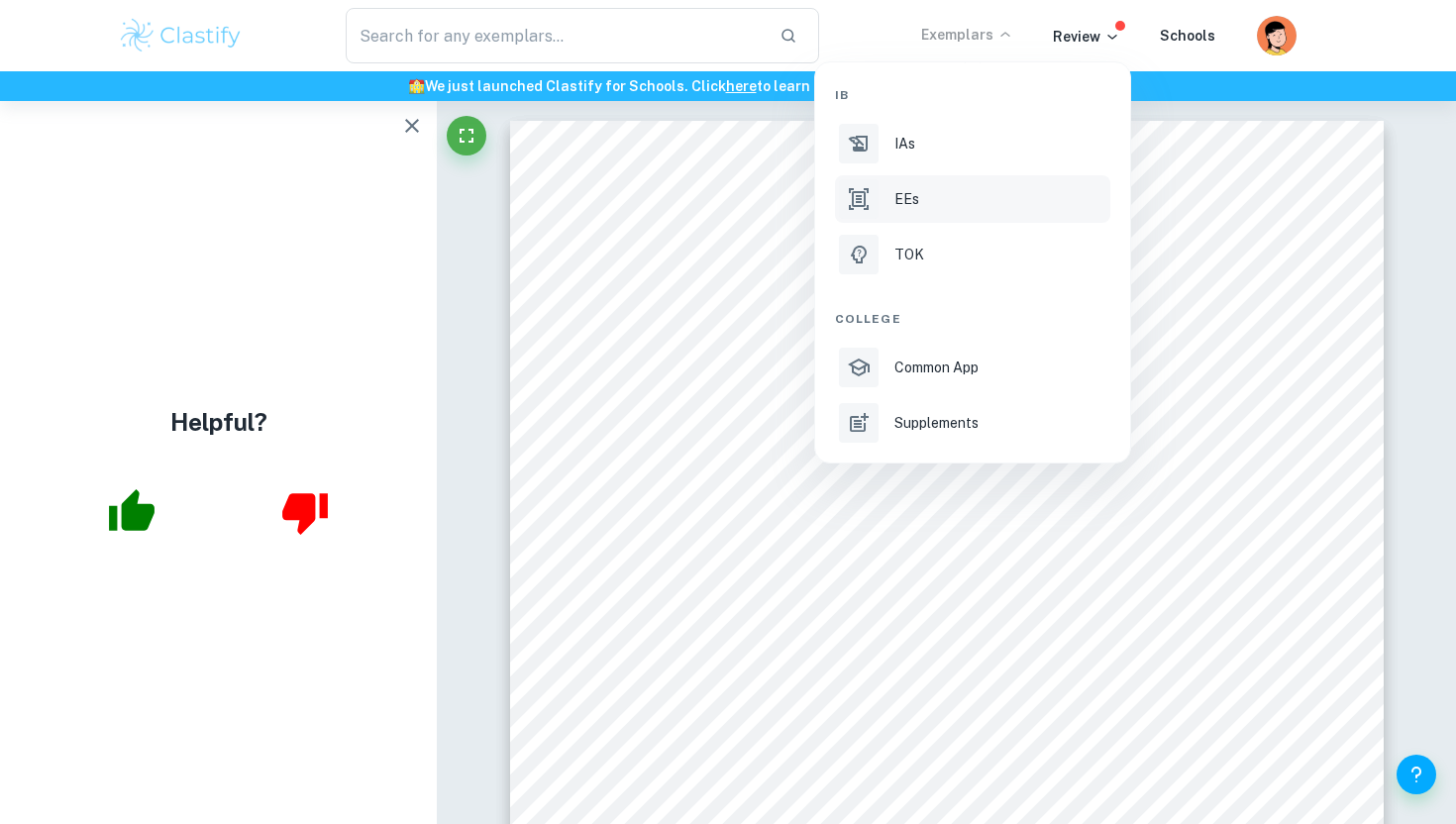 click on "EEs" at bounding box center [973, 199] 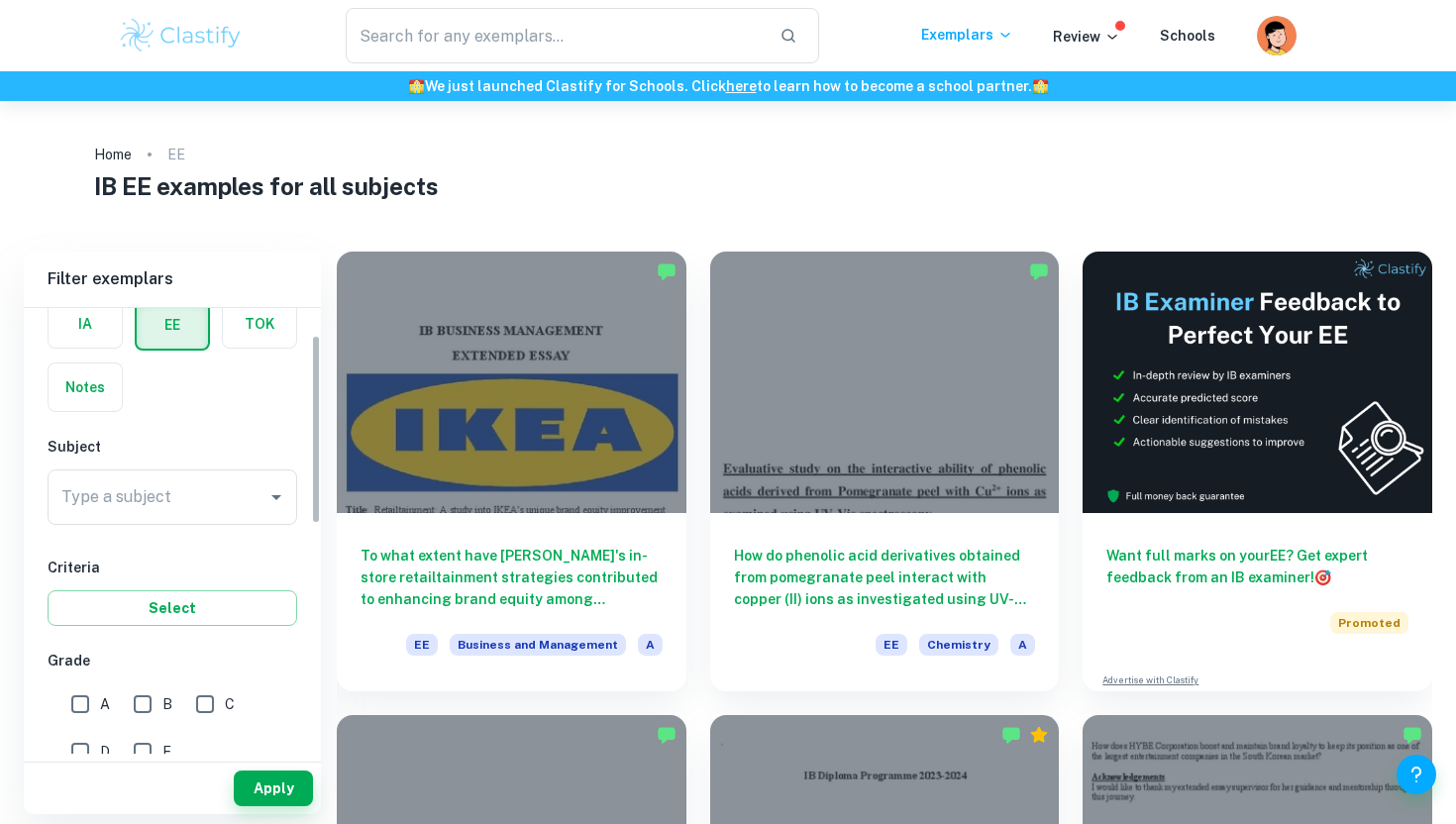 scroll, scrollTop: 104, scrollLeft: 0, axis: vertical 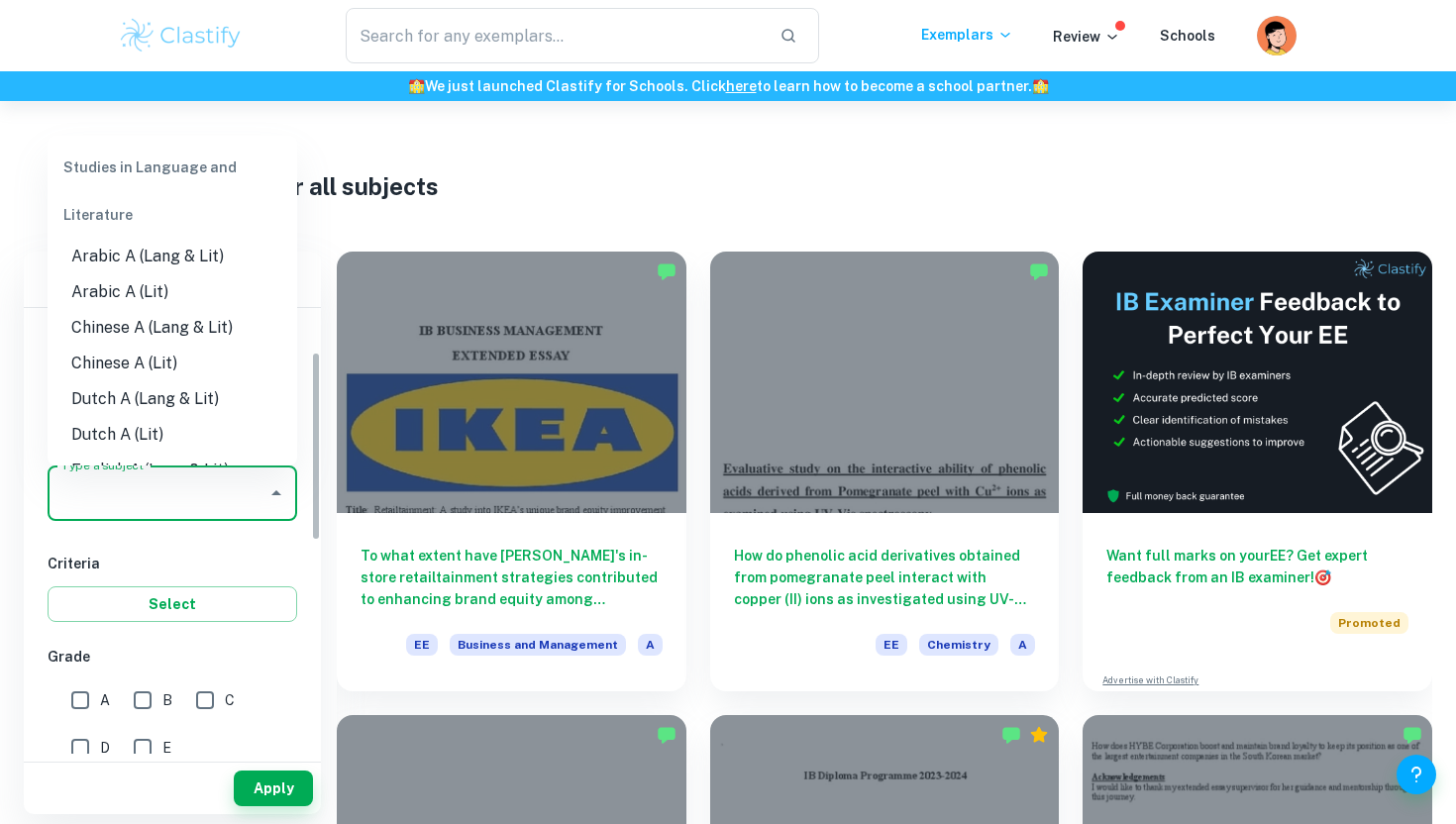 click on "Type a subject" at bounding box center [157, 493] 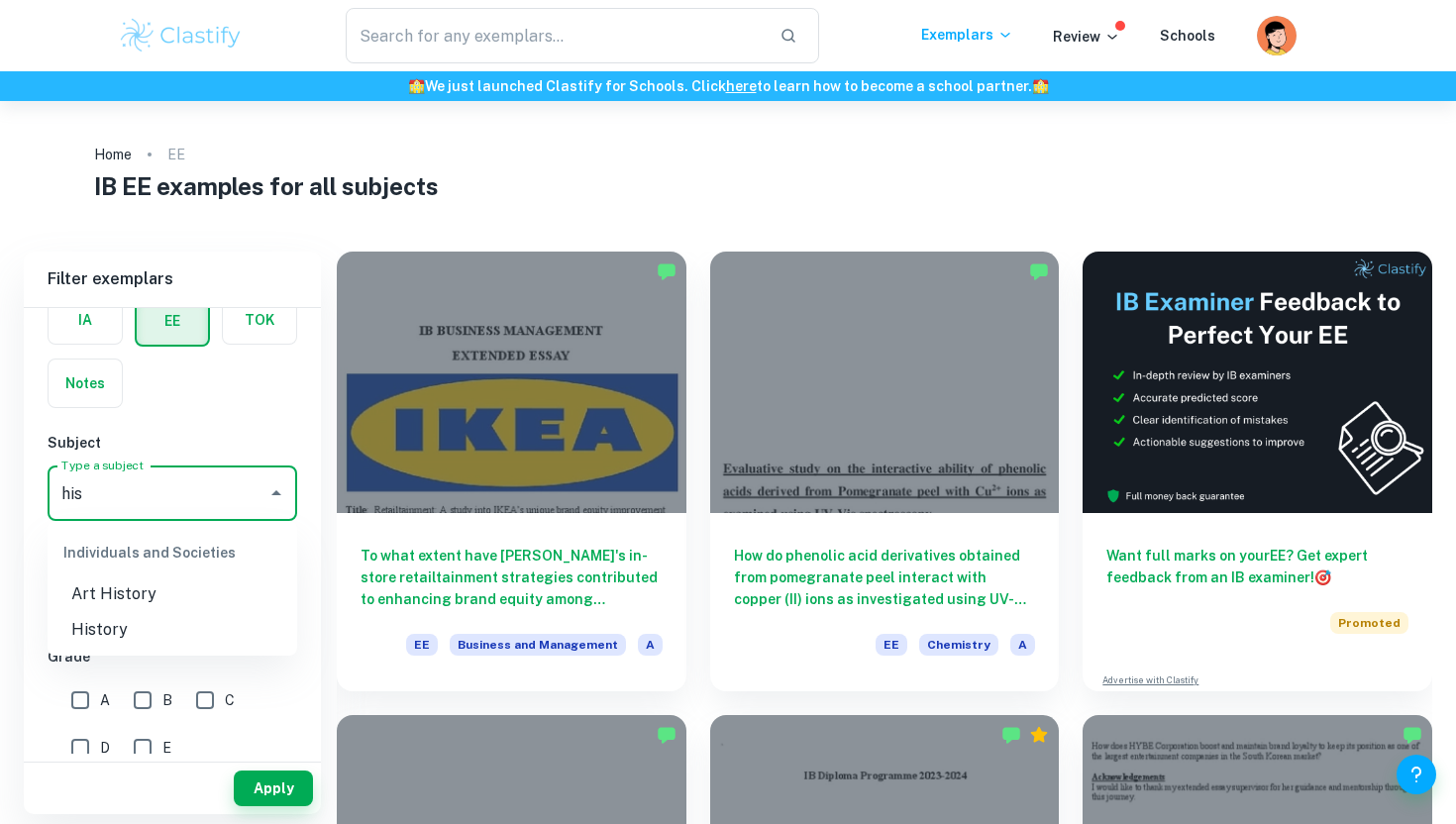 click on "History" at bounding box center (172, 630) 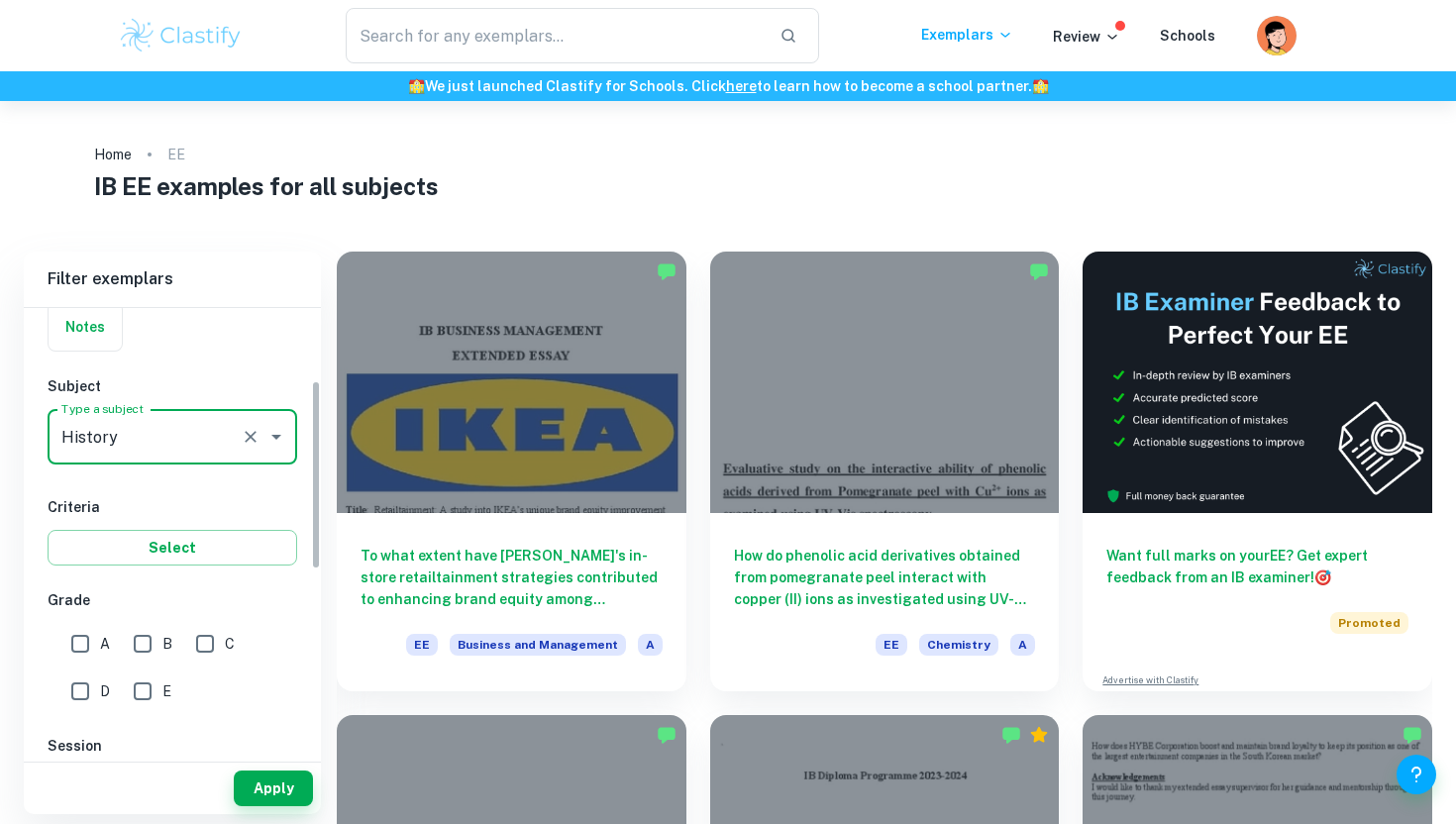 scroll, scrollTop: 170, scrollLeft: 0, axis: vertical 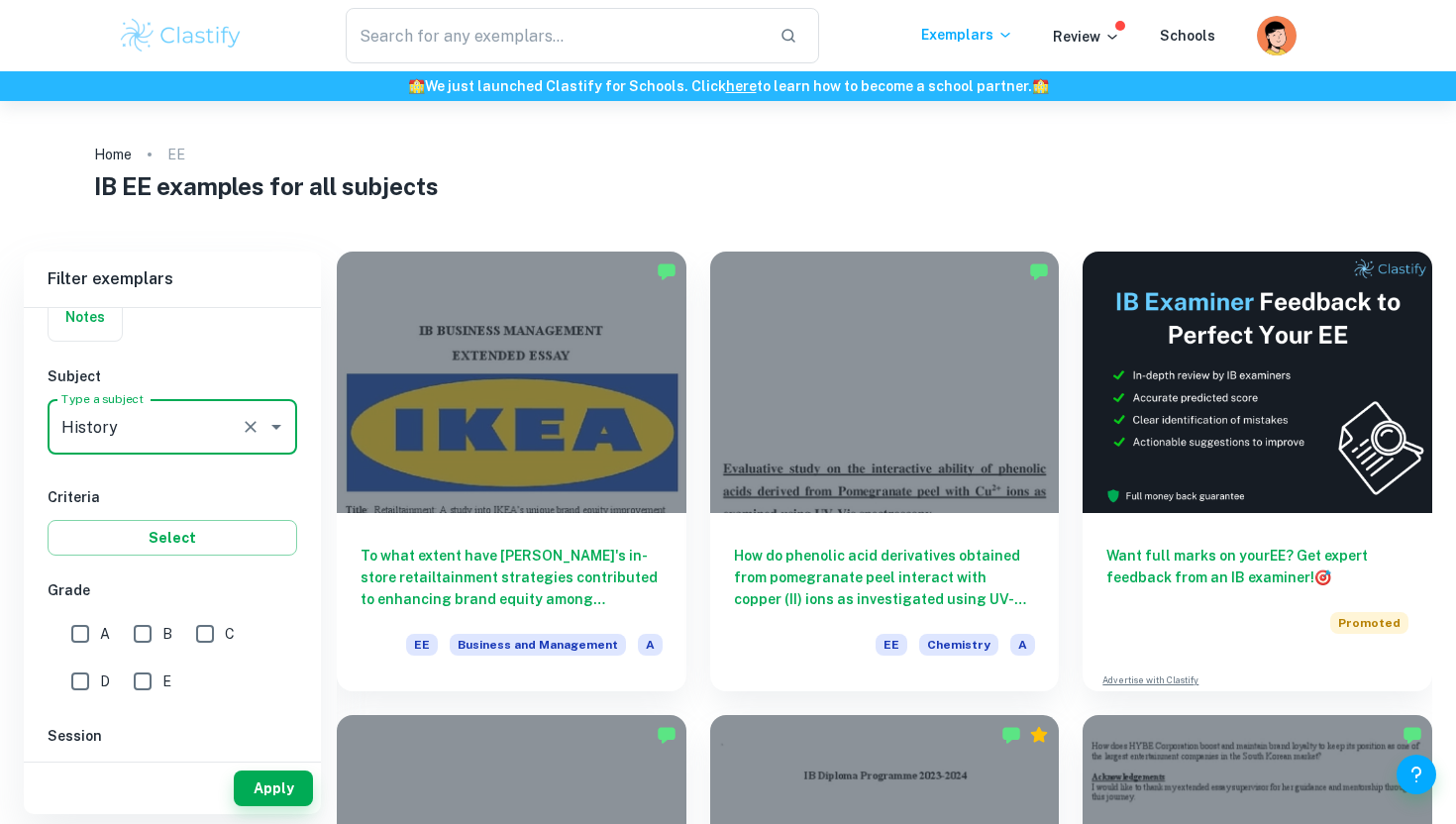 type on "History" 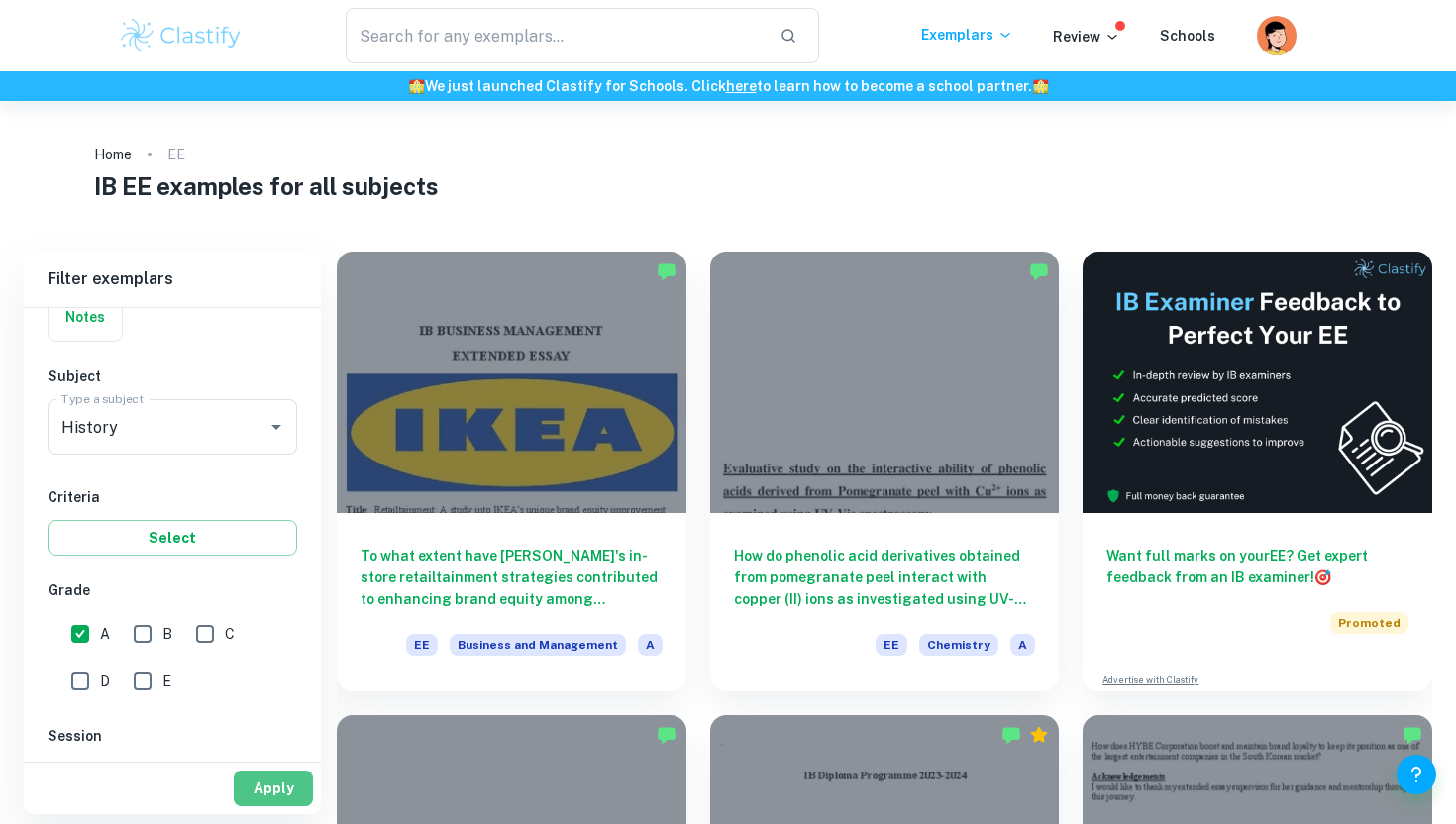 click on "Apply" at bounding box center (273, 788) 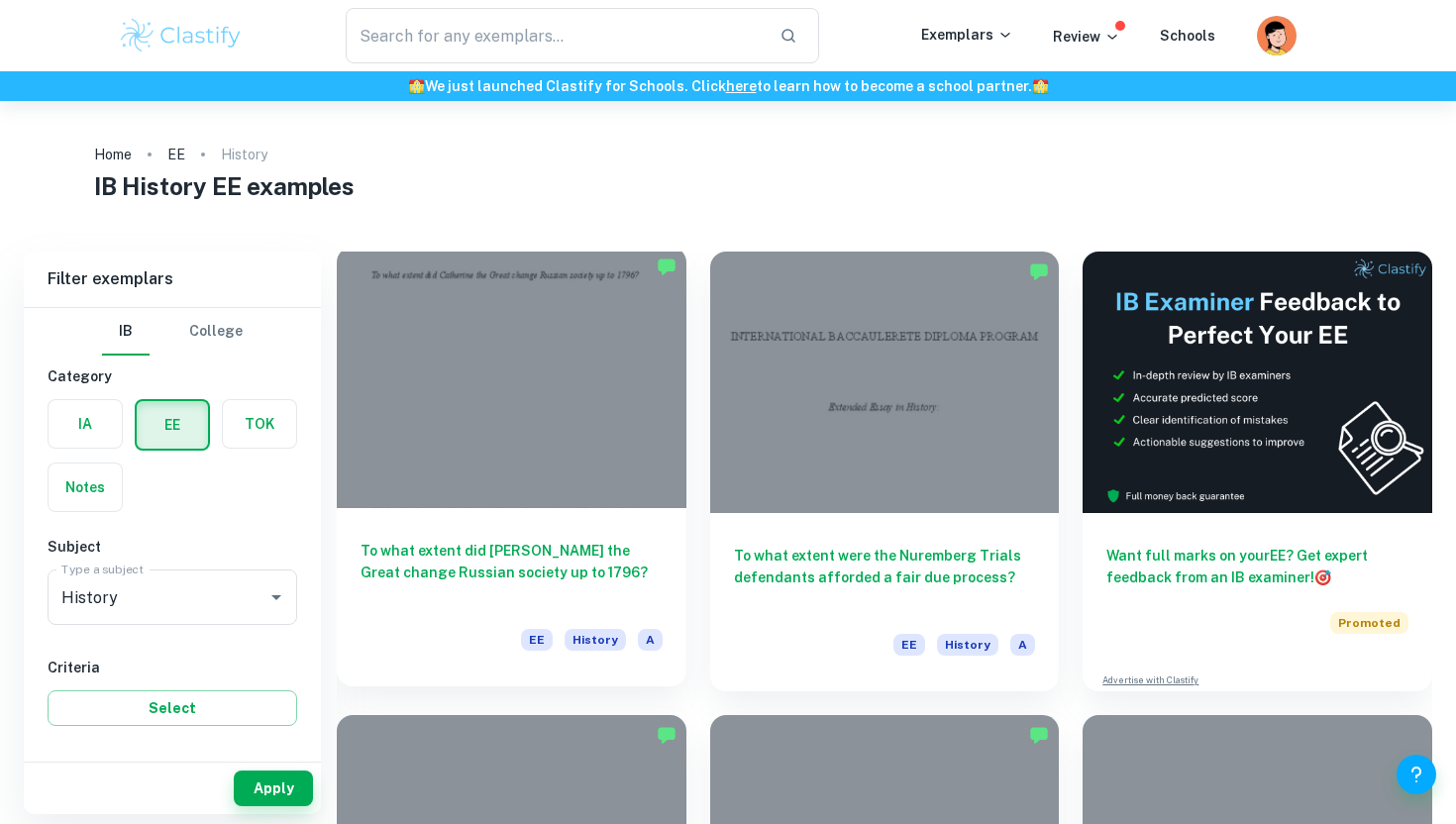 click on "To what extent did [PERSON_NAME] the Great change Russian society up to 1796?" at bounding box center [511, 572] 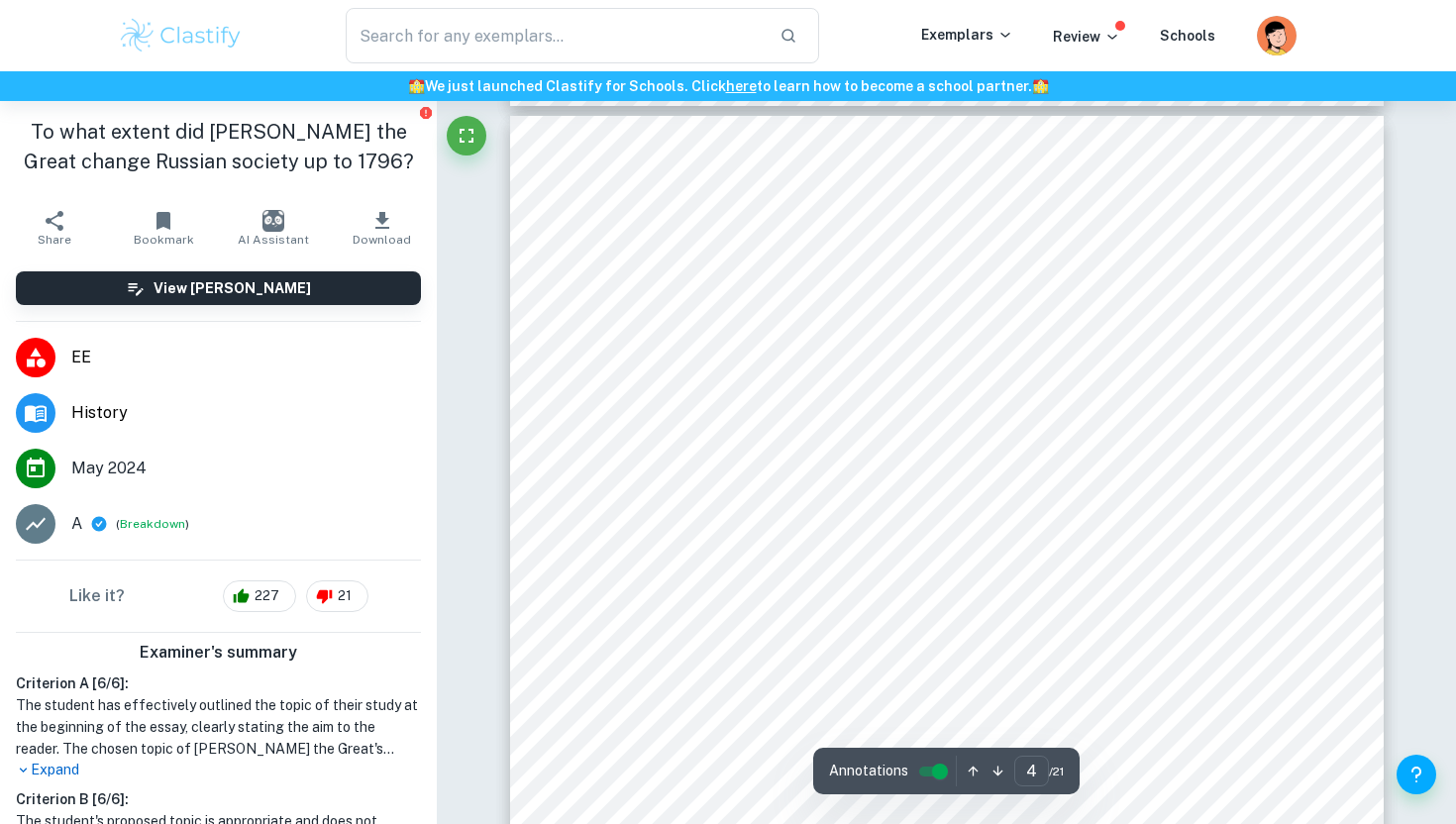 scroll, scrollTop: 3896, scrollLeft: 0, axis: vertical 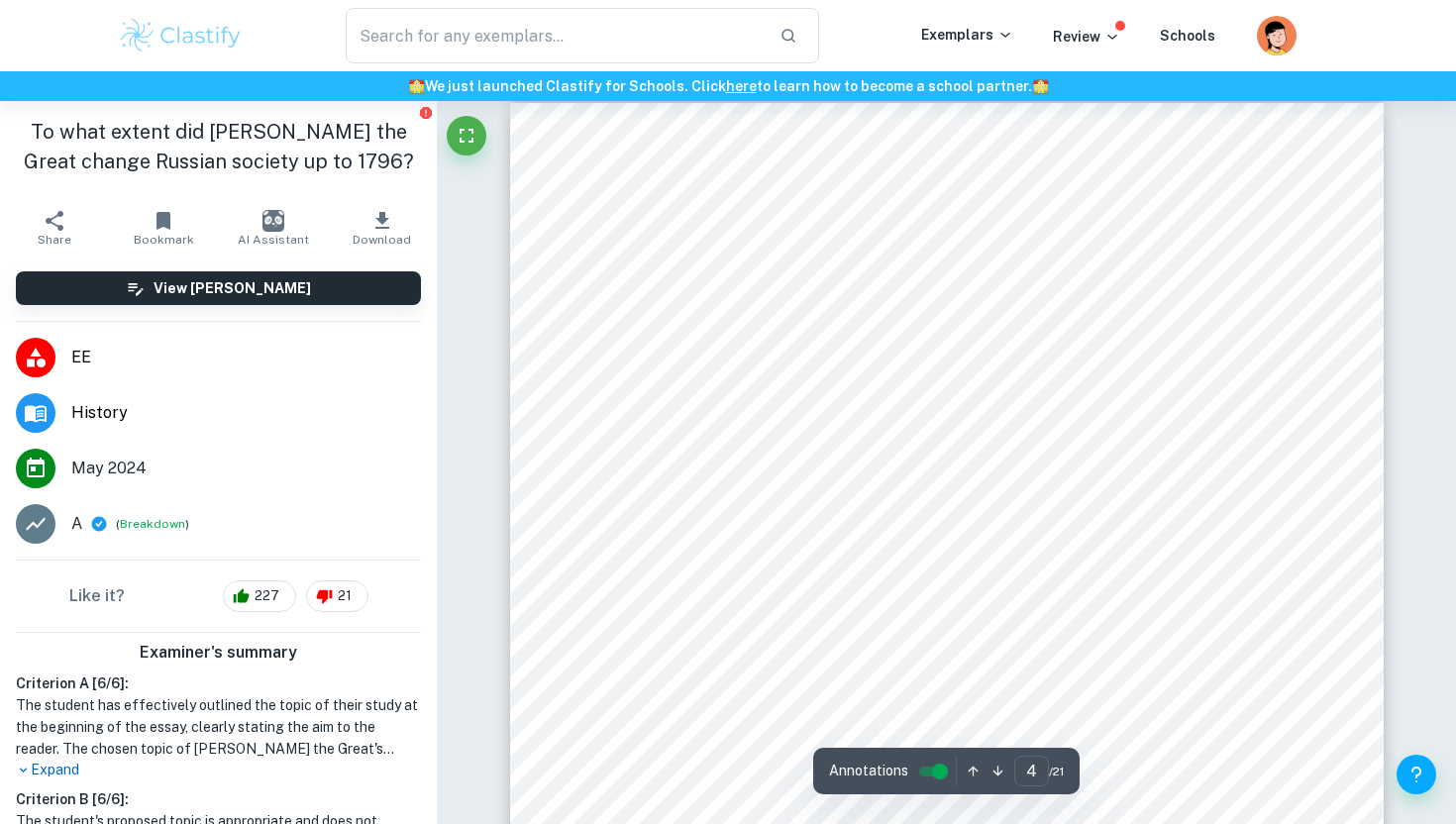 drag, startPoint x: 1073, startPoint y: 509, endPoint x: 645, endPoint y: 229, distance: 511.4528 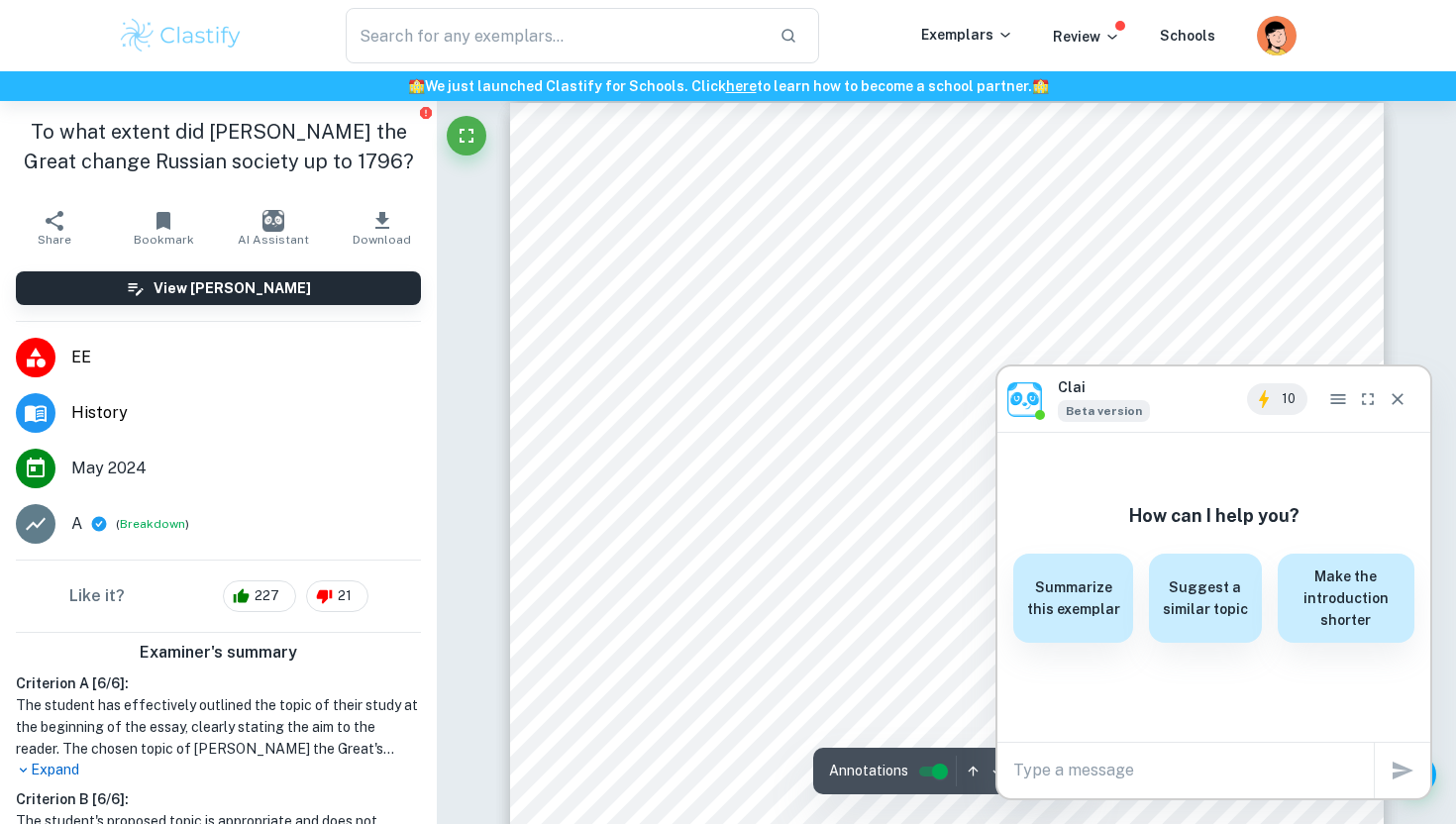 click at bounding box center [1194, 770] 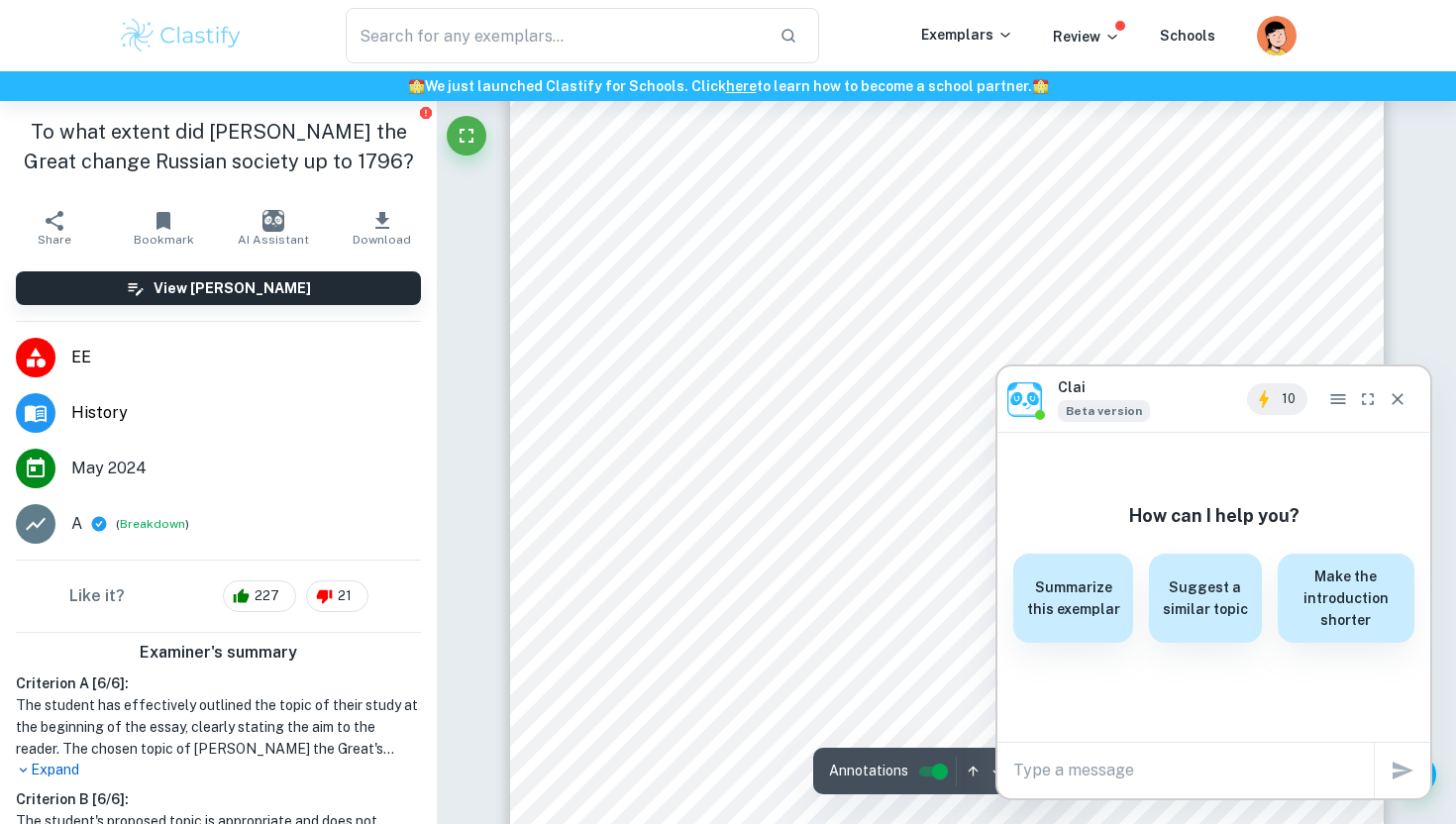 type on "2" 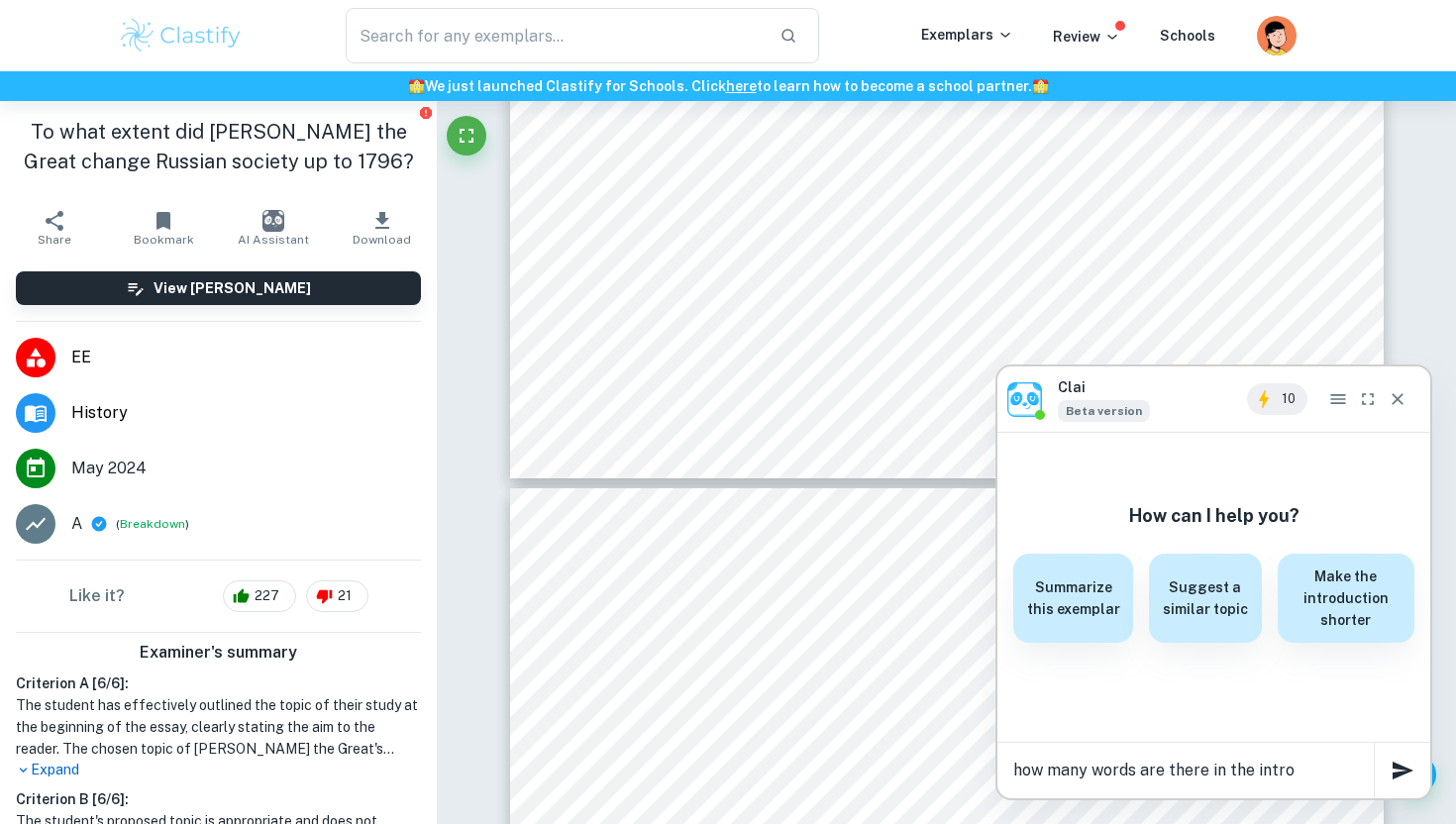 type on "how many words are there in the intro?" 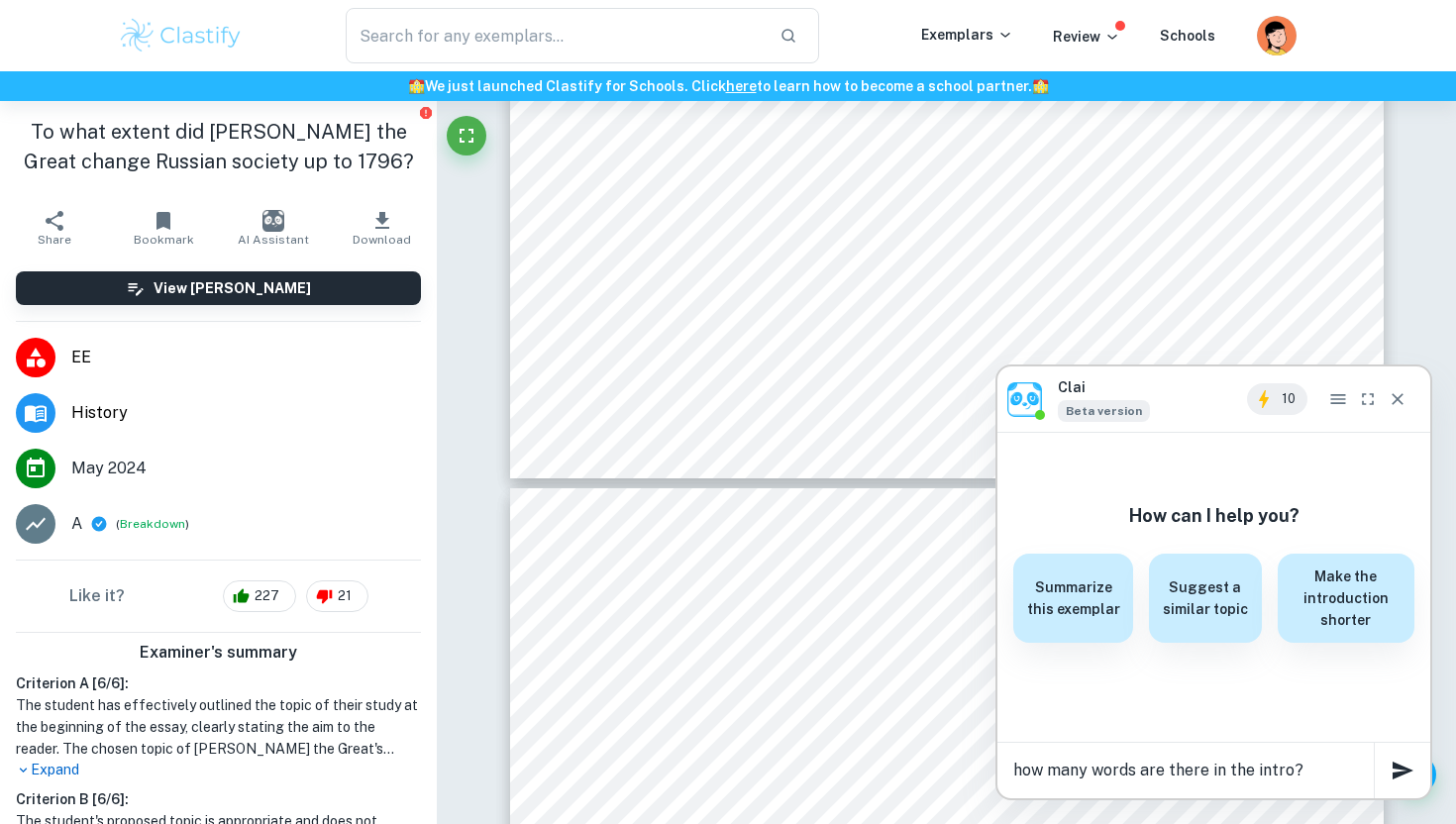type 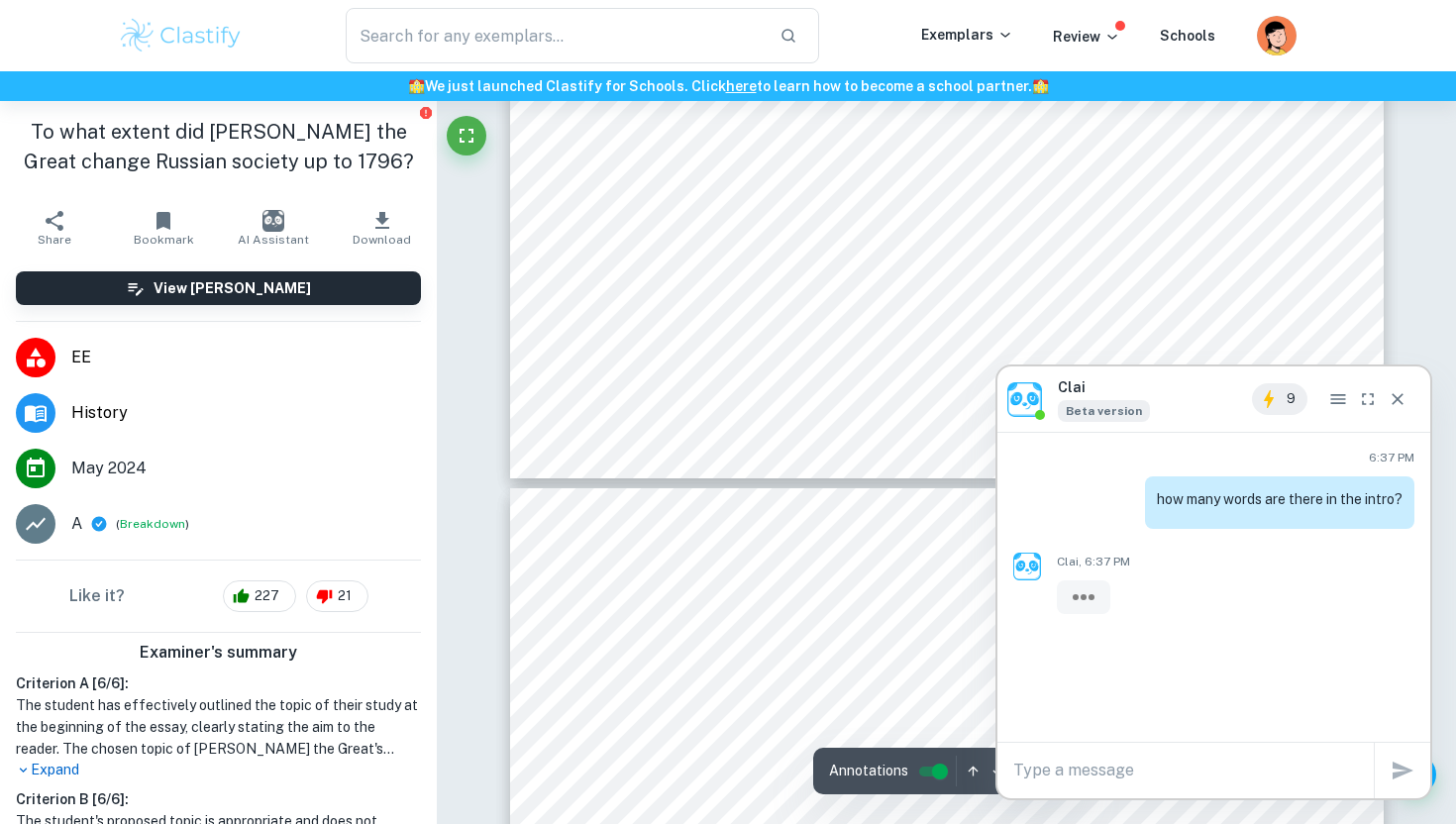 scroll, scrollTop: 0, scrollLeft: 0, axis: both 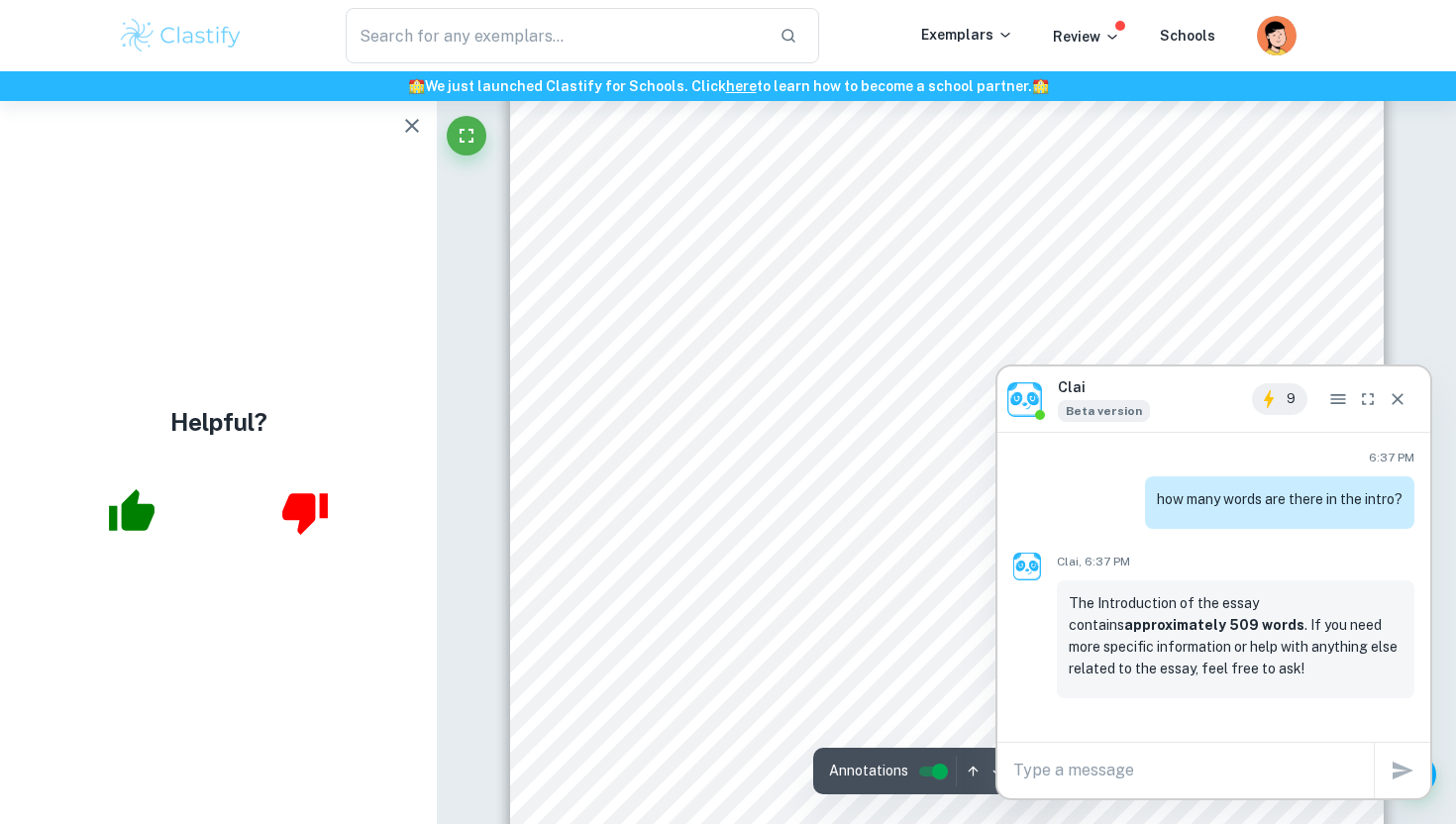 click 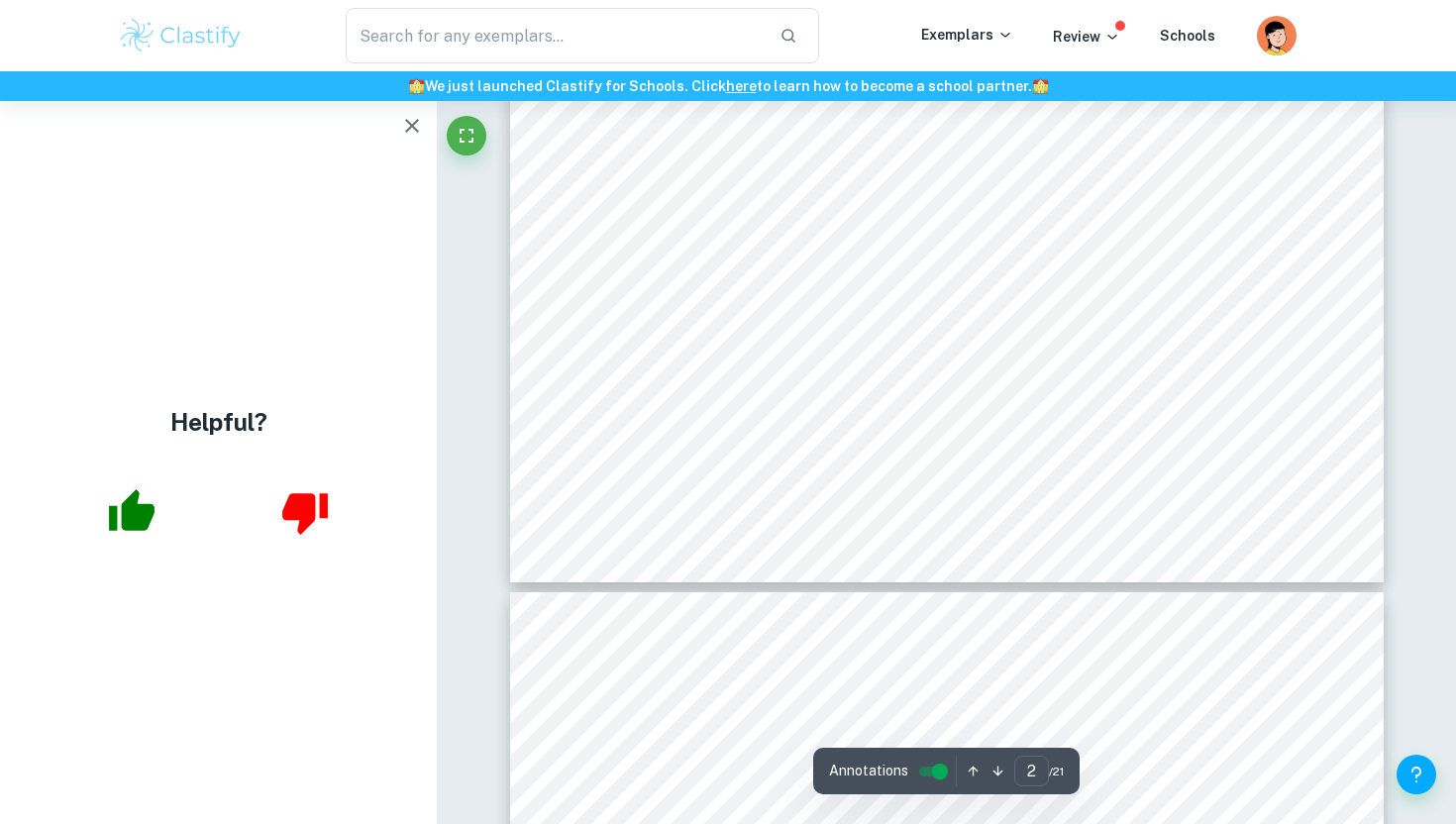 type on "3" 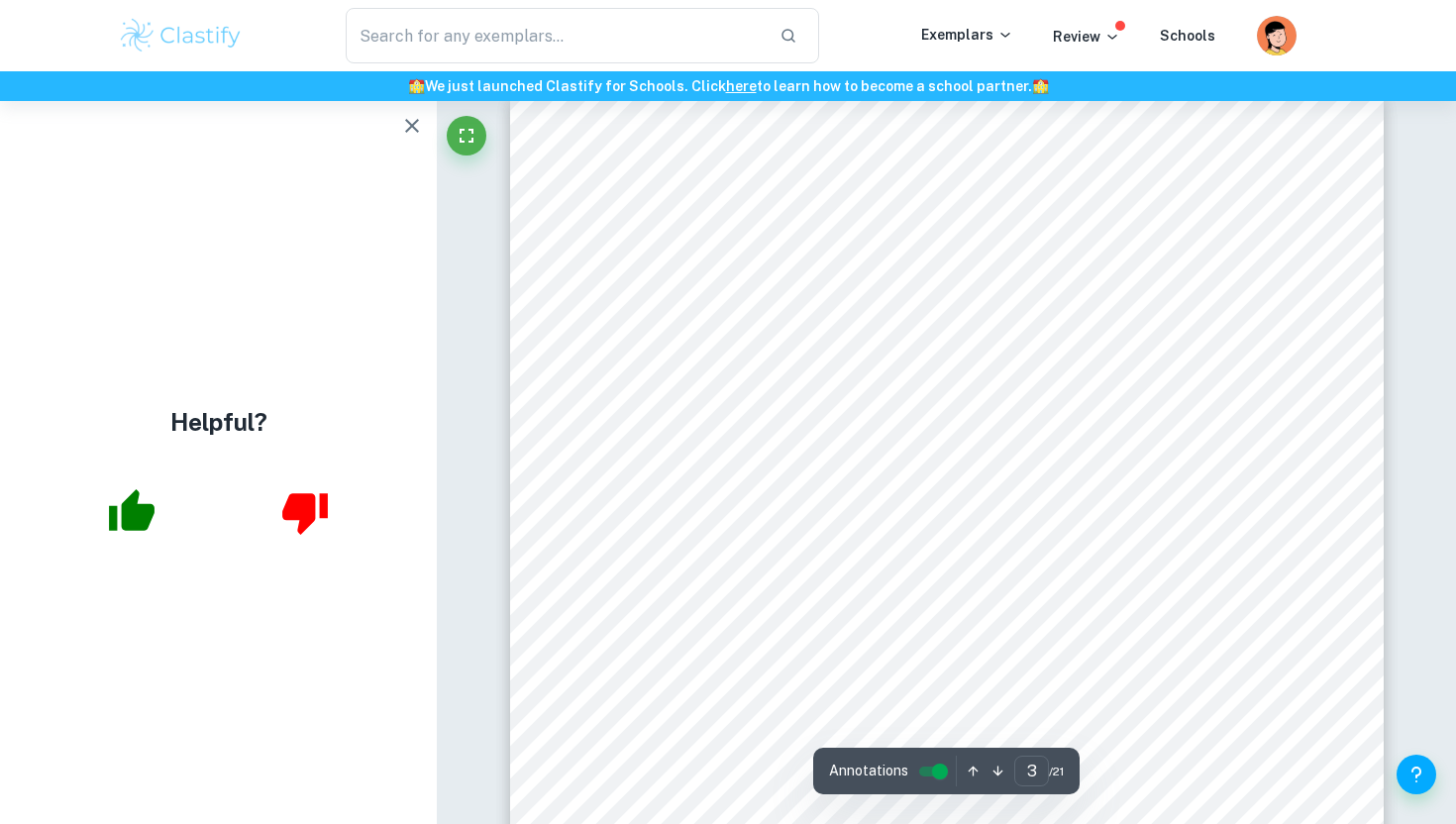 scroll, scrollTop: 2662, scrollLeft: 0, axis: vertical 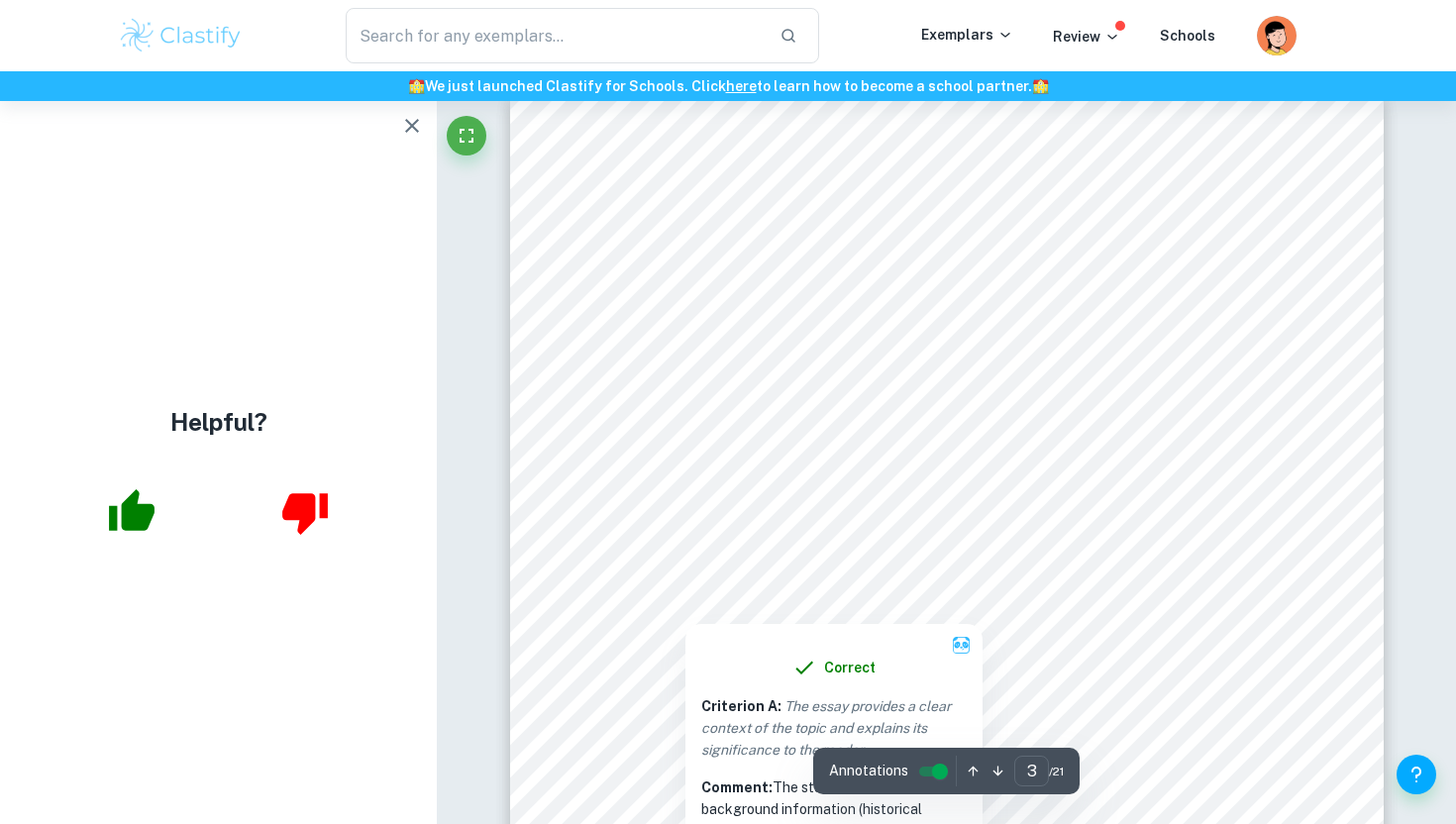 drag, startPoint x: 708, startPoint y: 243, endPoint x: 1155, endPoint y: 272, distance: 447.93973 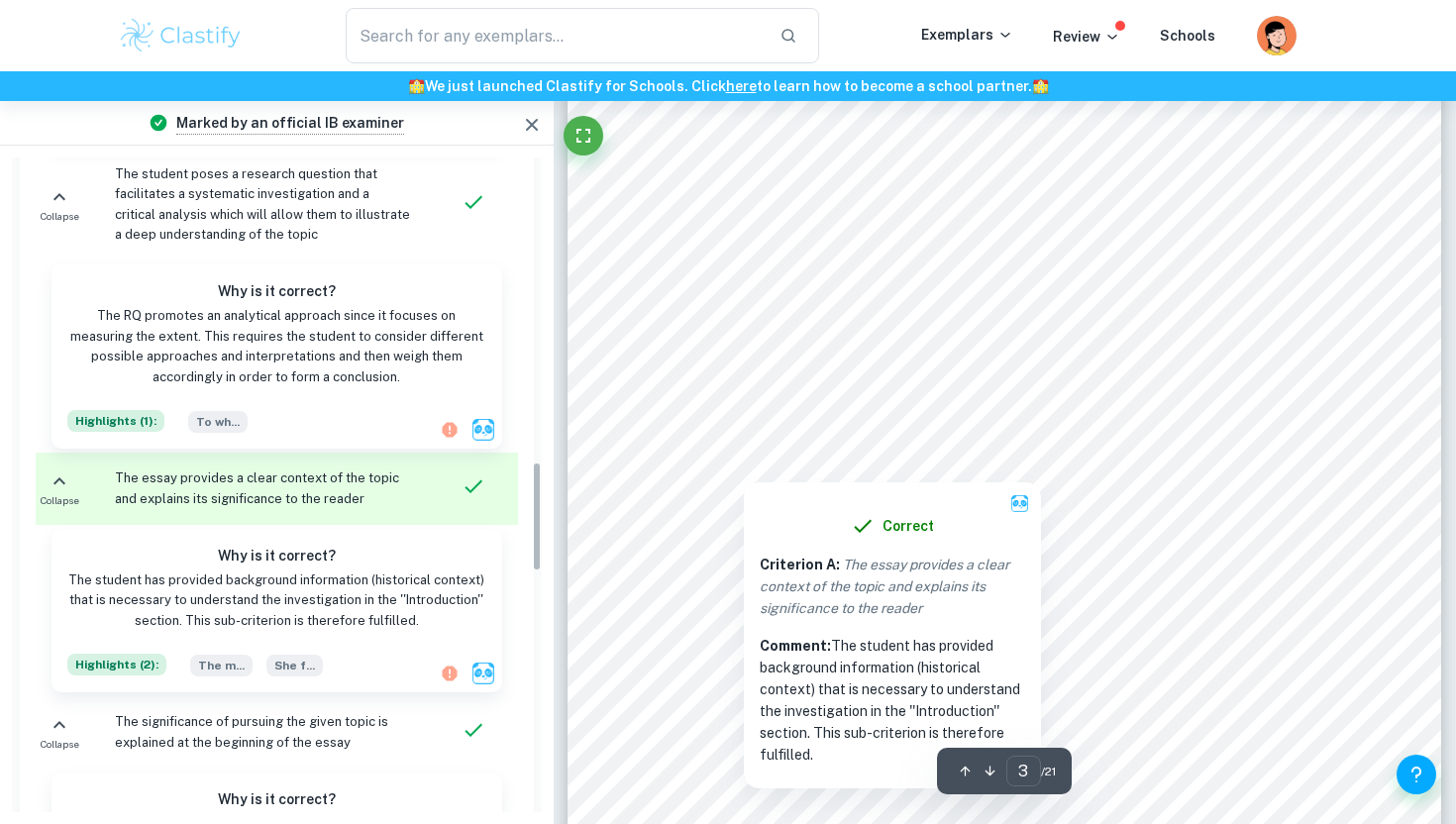 scroll, scrollTop: 1802, scrollLeft: 0, axis: vertical 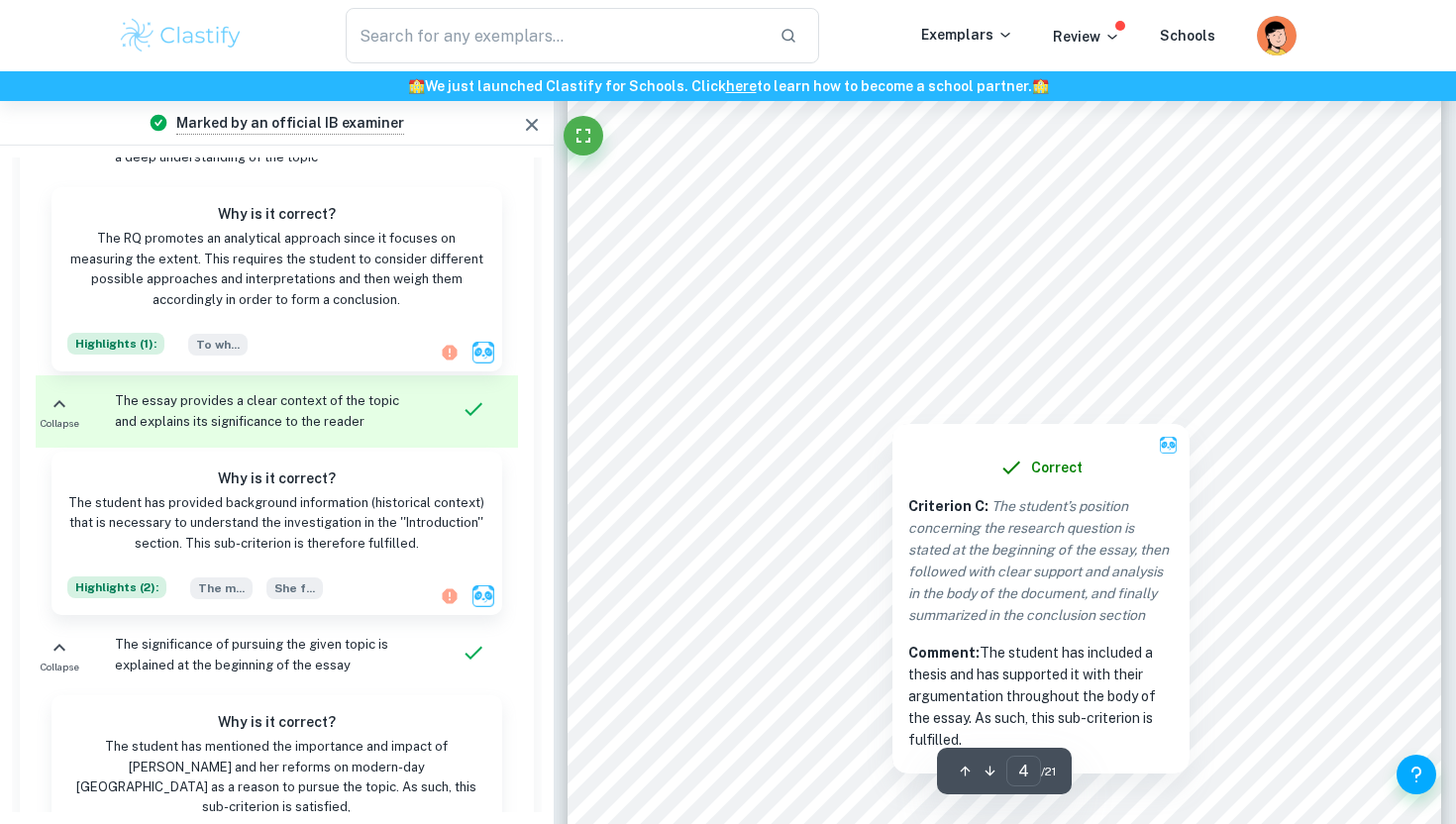 click on "Correct Criterion C :   The student’s position concerning the research question is stated at the beginning of the essay, then followed with clear support and analysis in the body of the document, and finally summarized in the conclusion section Comment:  The student has included a thesis and has supported it with their argumentation throughout the body of the essay. As such, this sub-criterion is fulfilled." at bounding box center (1041, 598) 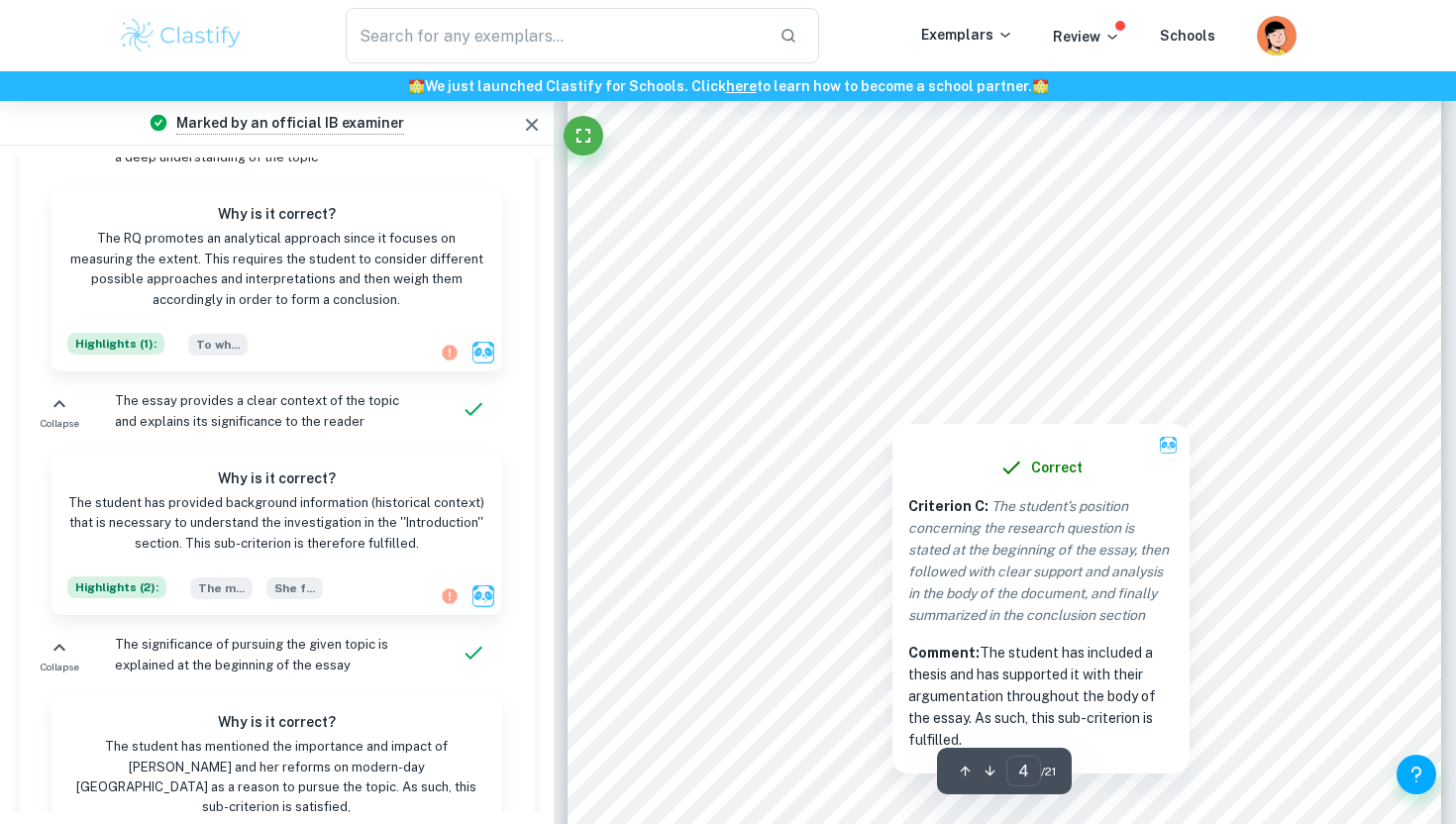 scroll, scrollTop: 4344, scrollLeft: 0, axis: vertical 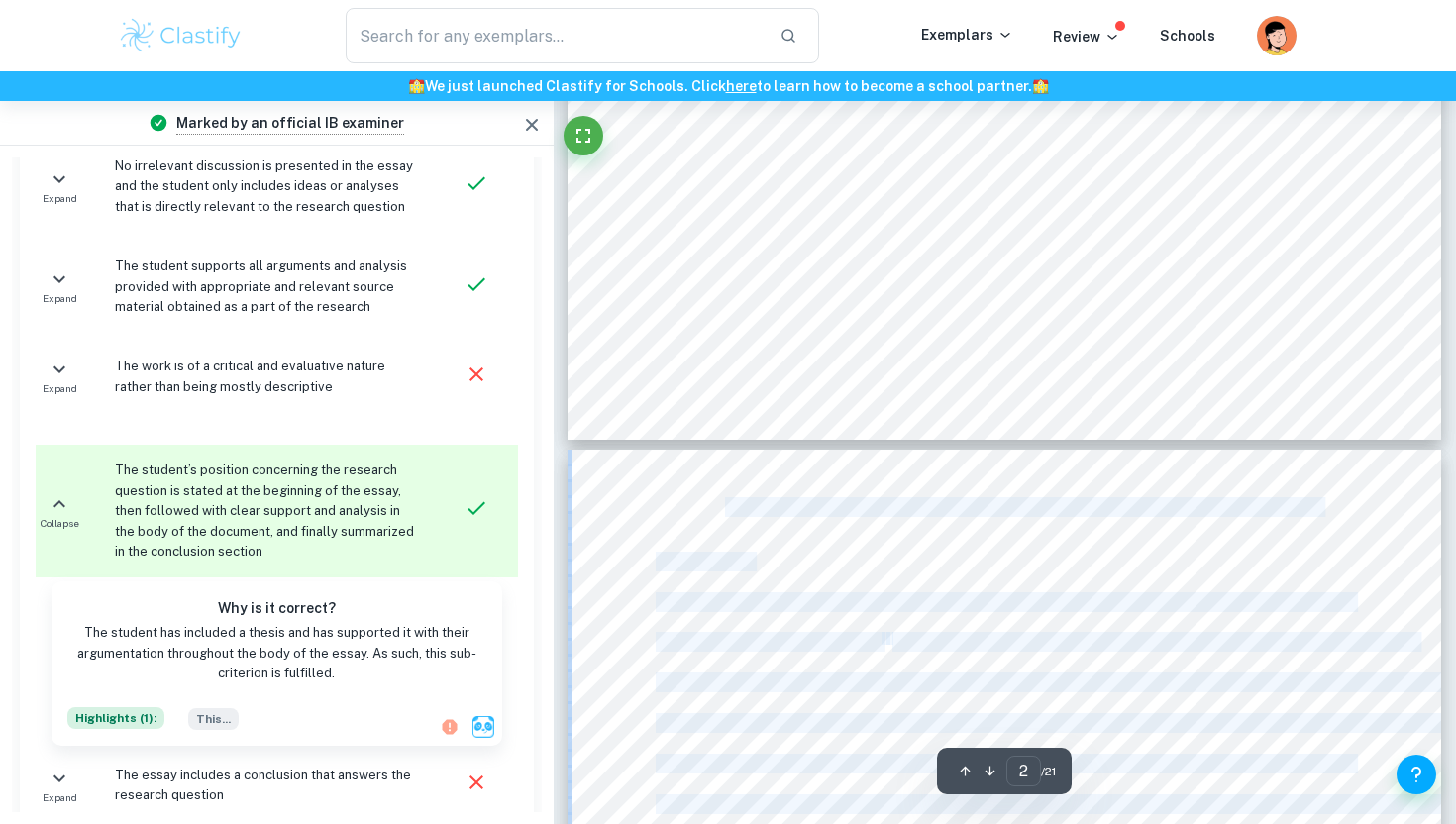 drag, startPoint x: 1135, startPoint y: 410, endPoint x: 726, endPoint y: 505, distance: 419.88808 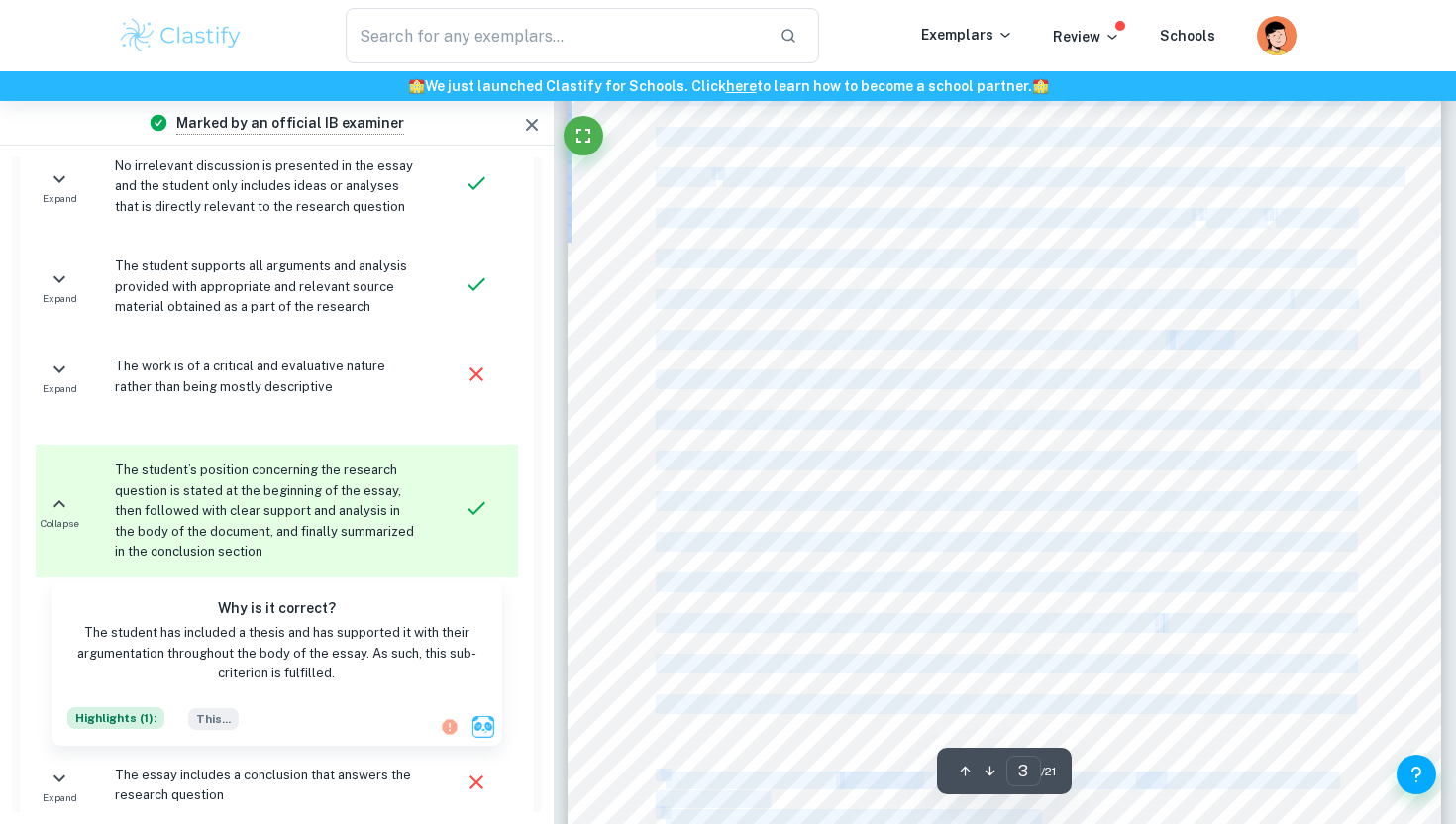 scroll, scrollTop: 2788, scrollLeft: 0, axis: vertical 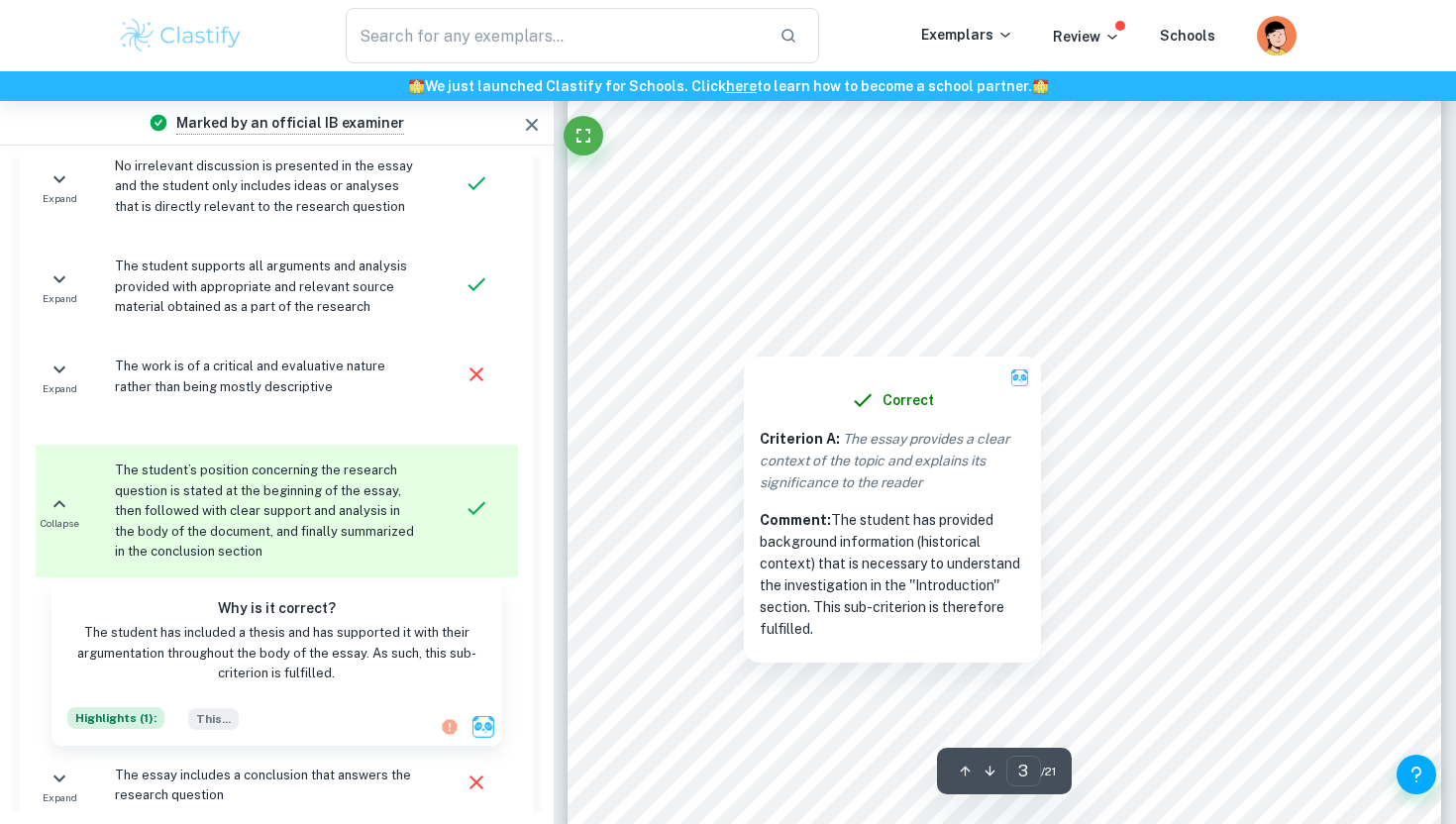 click at bounding box center (1004, 301) 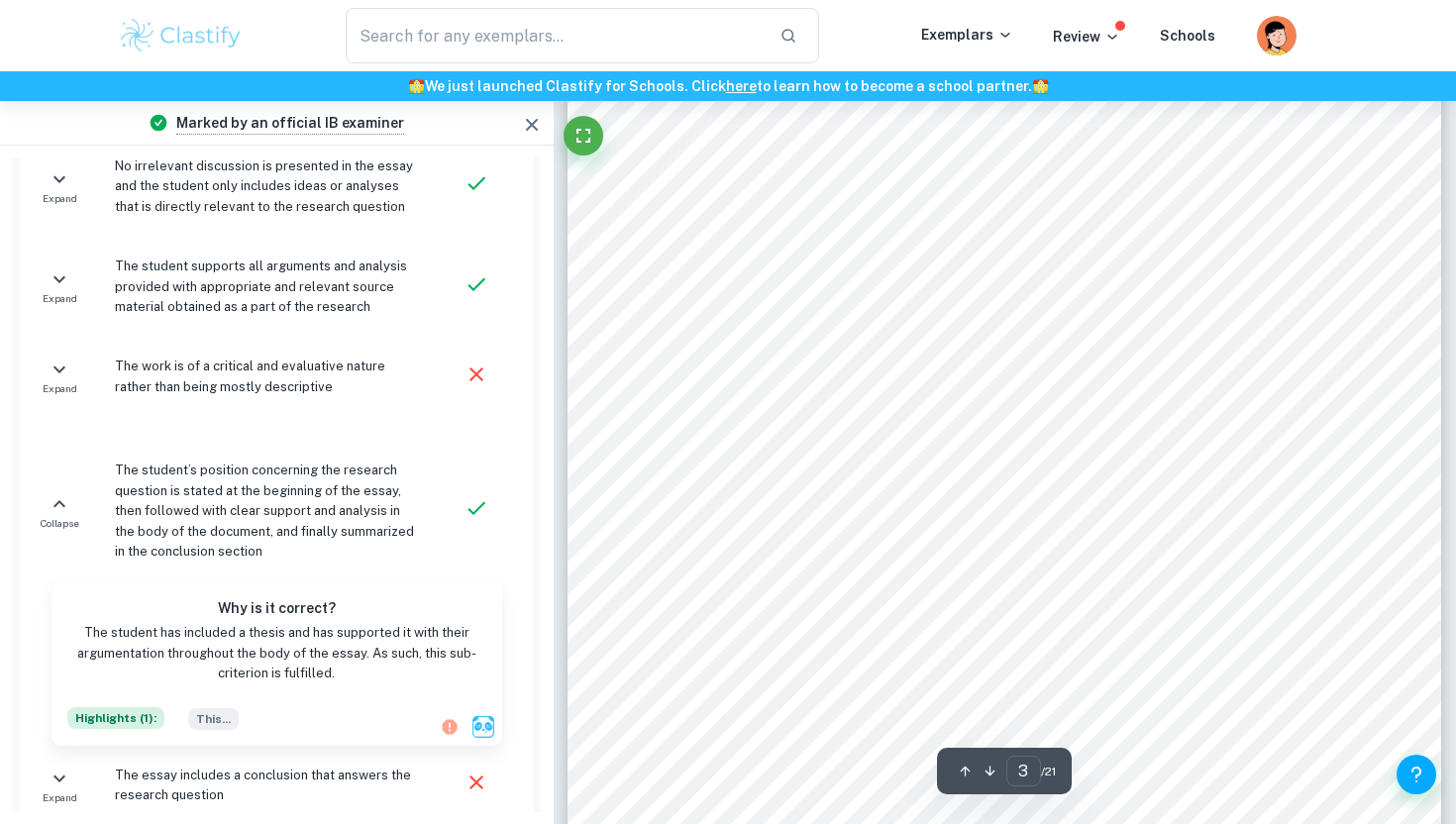 scroll, scrollTop: 1802, scrollLeft: 0, axis: vertical 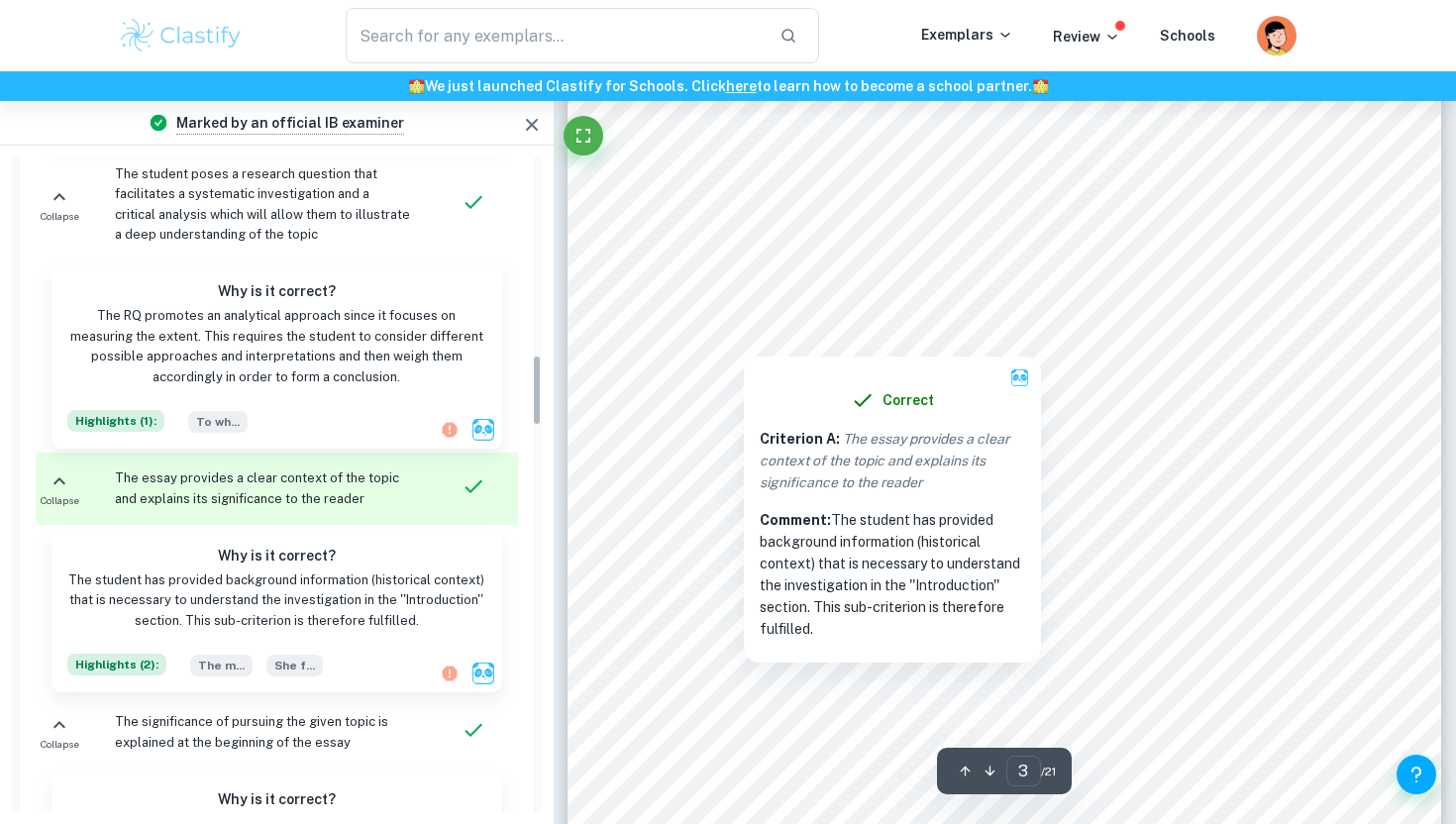 click at bounding box center [1004, 301] 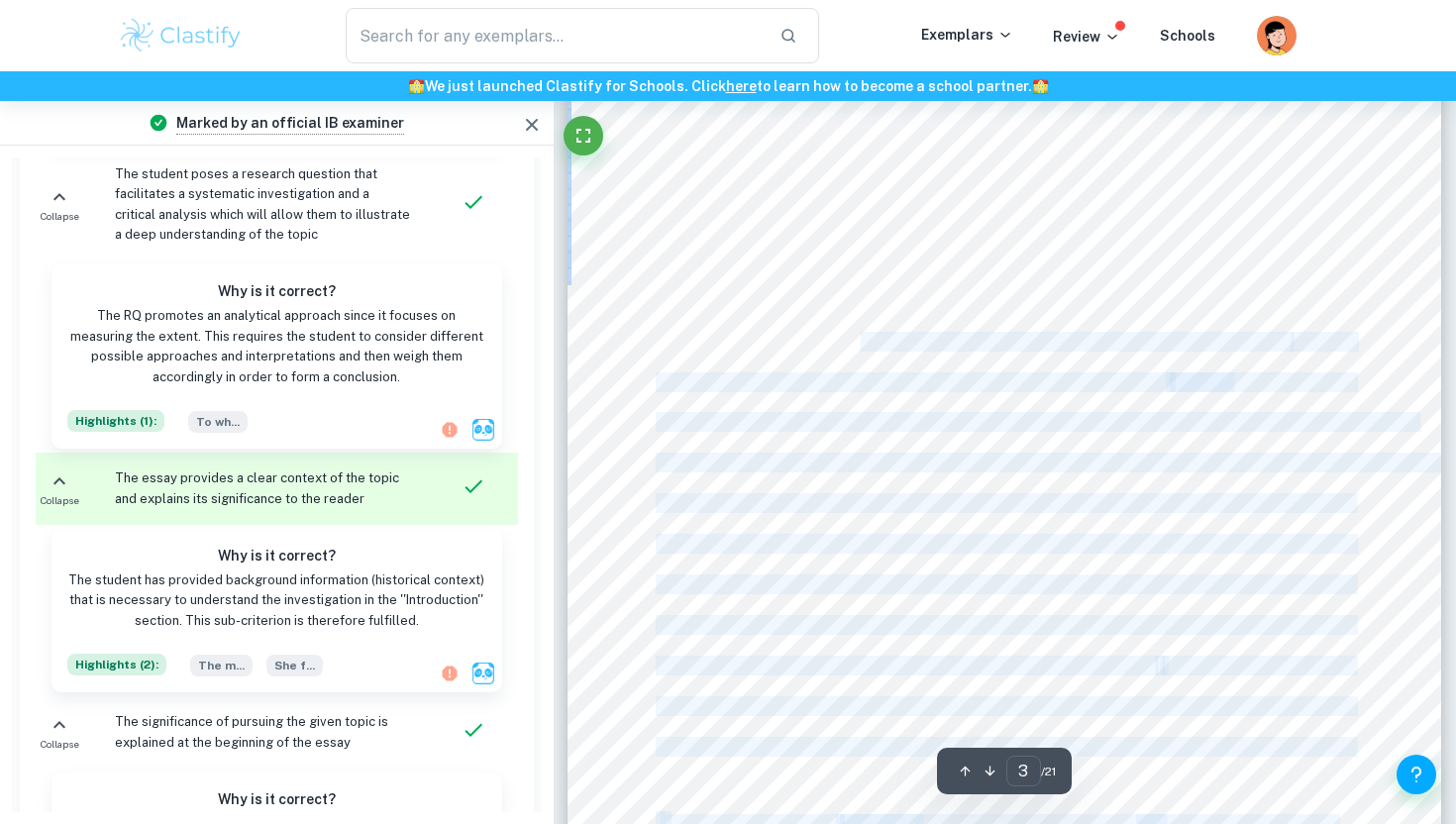 drag, startPoint x: 964, startPoint y: 379, endPoint x: 1066, endPoint y: 448, distance: 123.14625 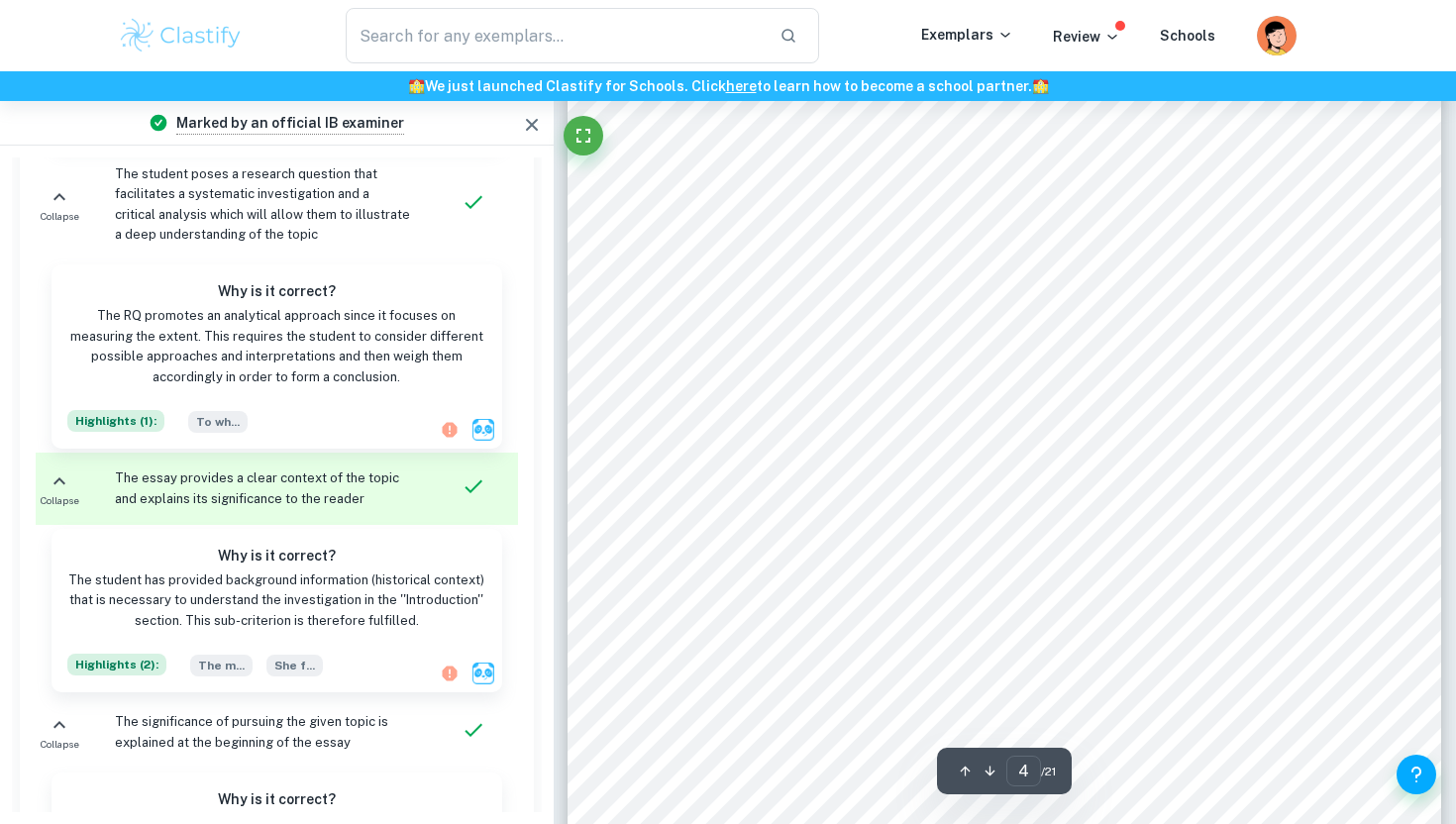 scroll, scrollTop: 3780, scrollLeft: 0, axis: vertical 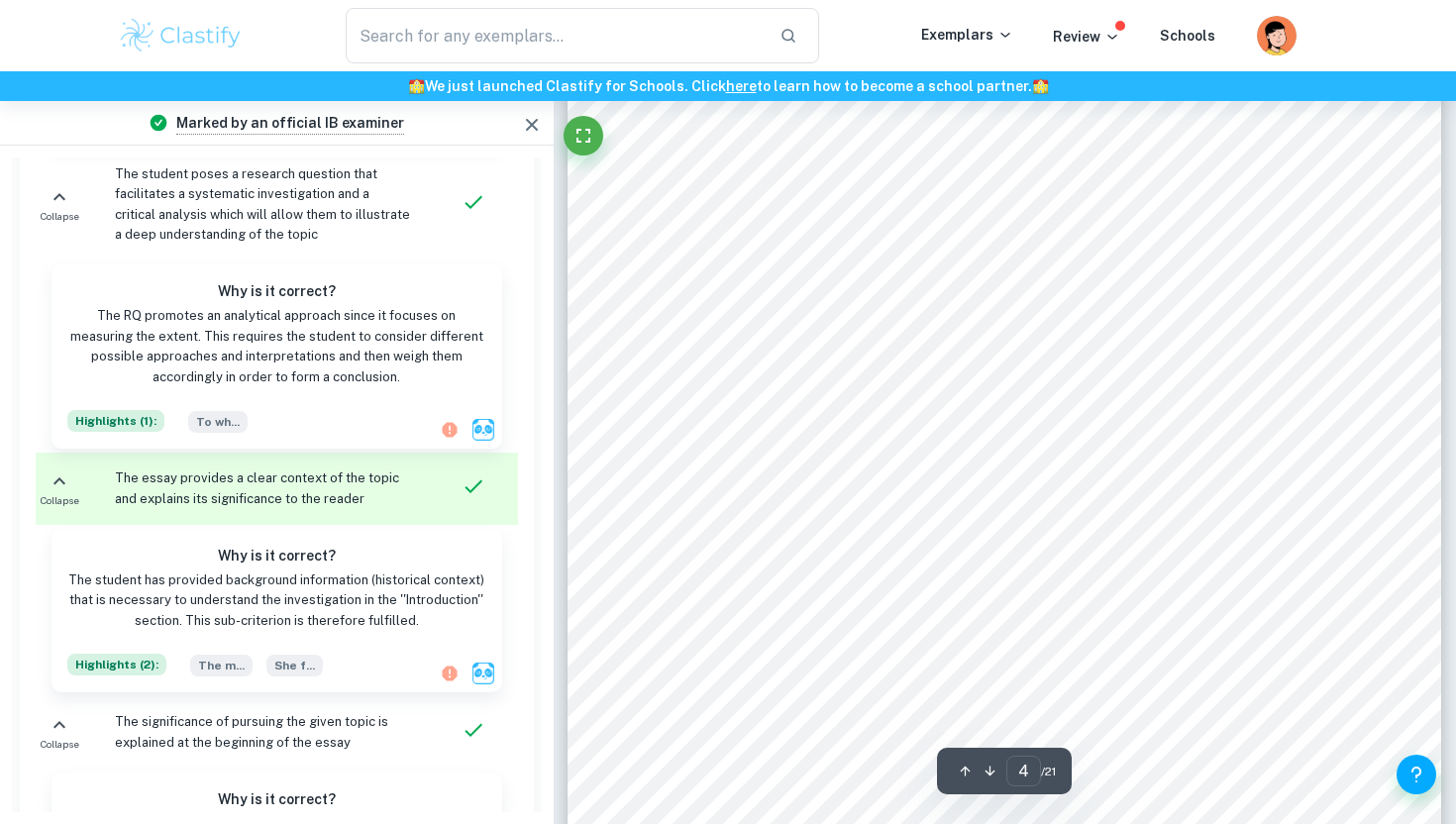 click at bounding box center [1004, 696] 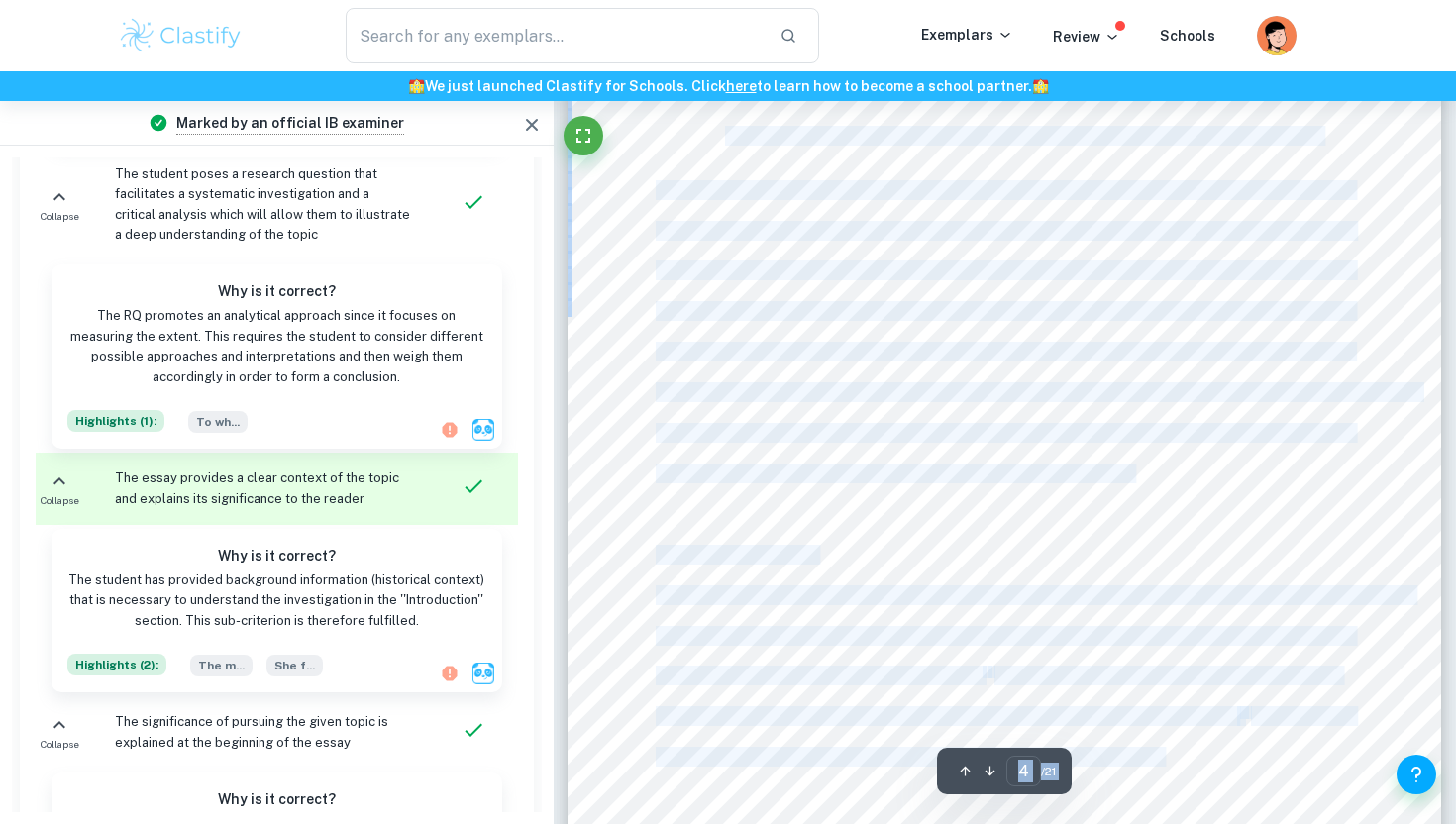 drag, startPoint x: 1247, startPoint y: 208, endPoint x: 1331, endPoint y: 329, distance: 147.29902 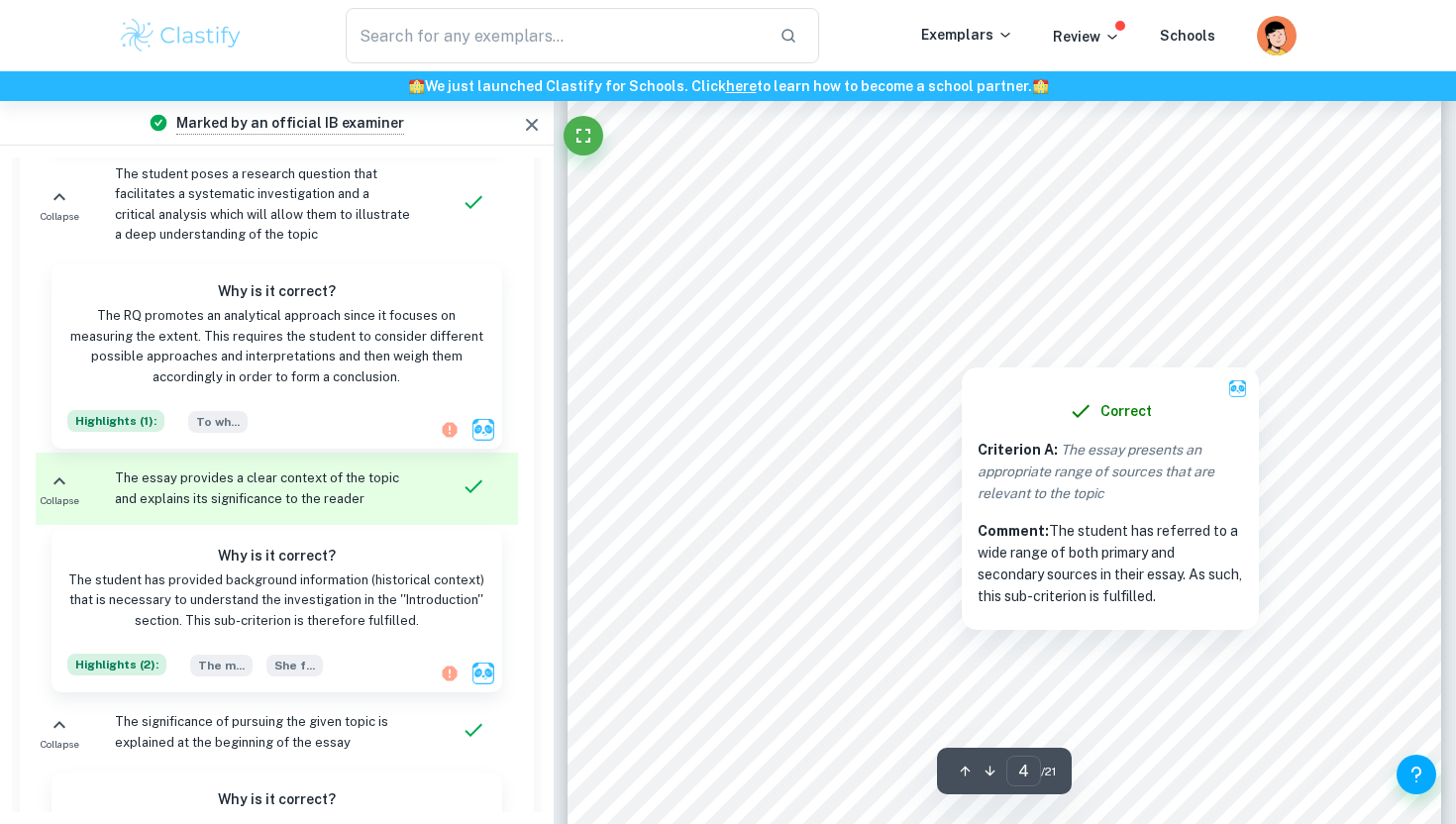 click at bounding box center [1004, 271] 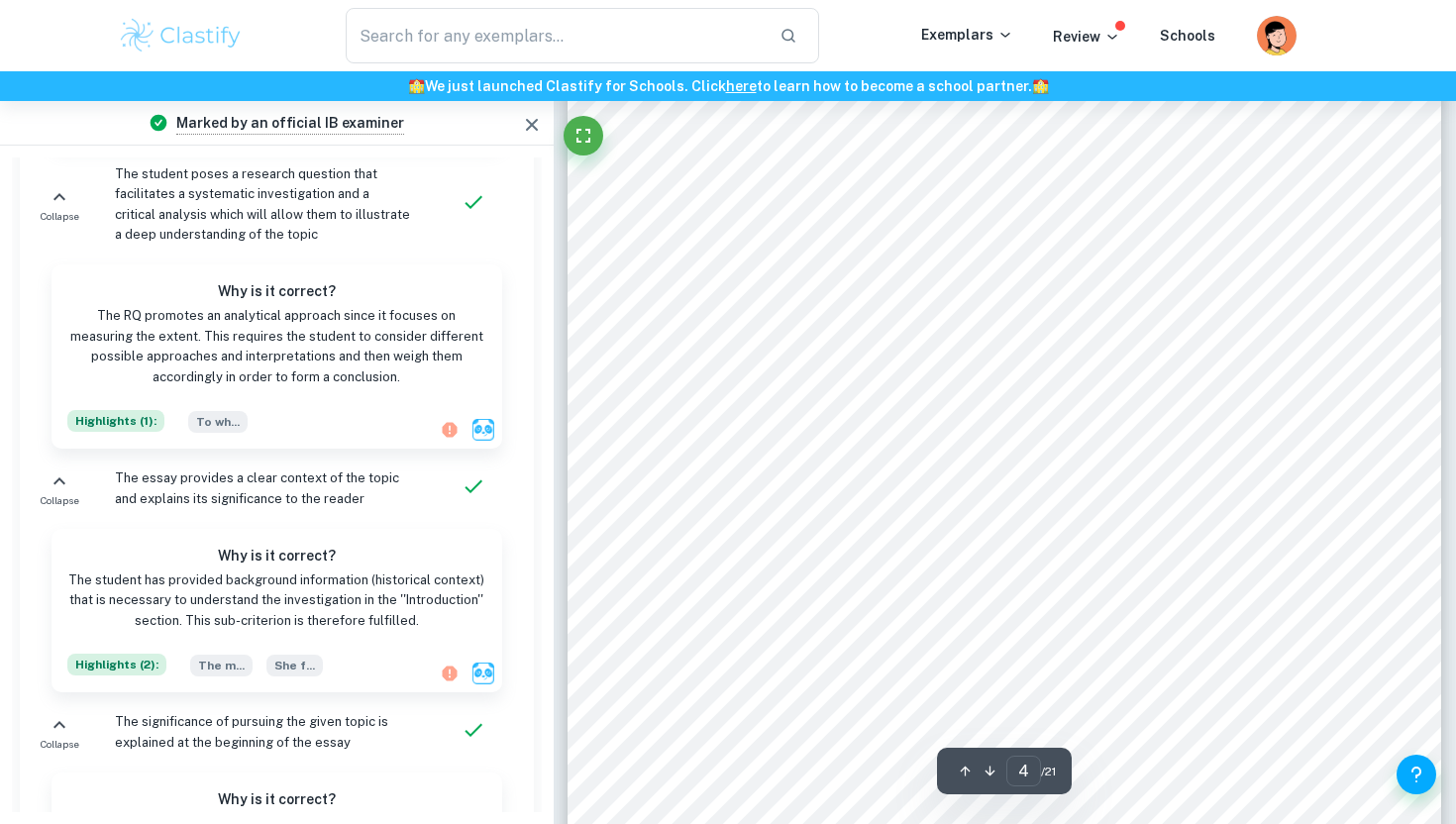 scroll, scrollTop: 2289, scrollLeft: 0, axis: vertical 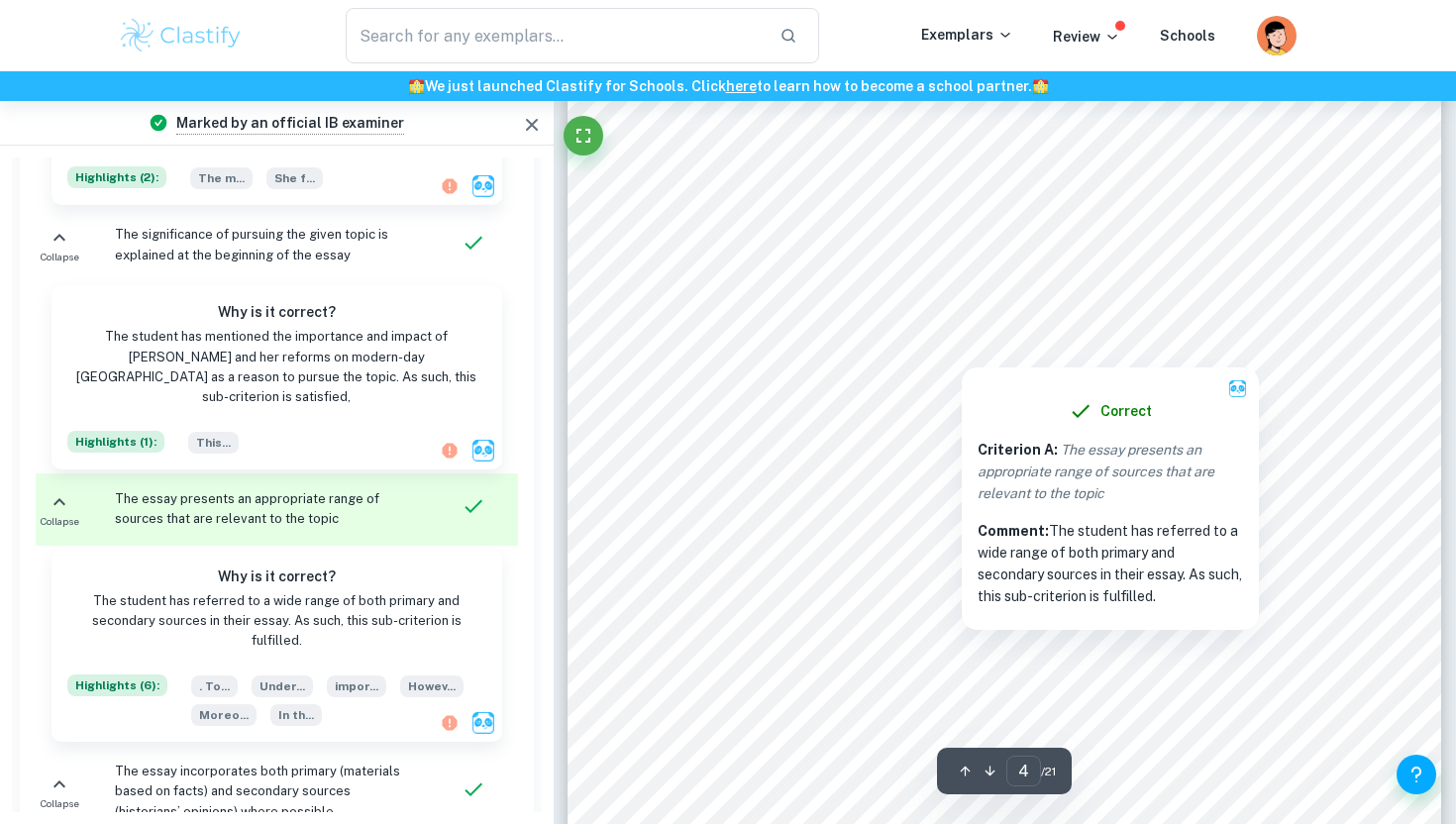 drag, startPoint x: 1029, startPoint y: 255, endPoint x: 1269, endPoint y: 256, distance: 240.00208 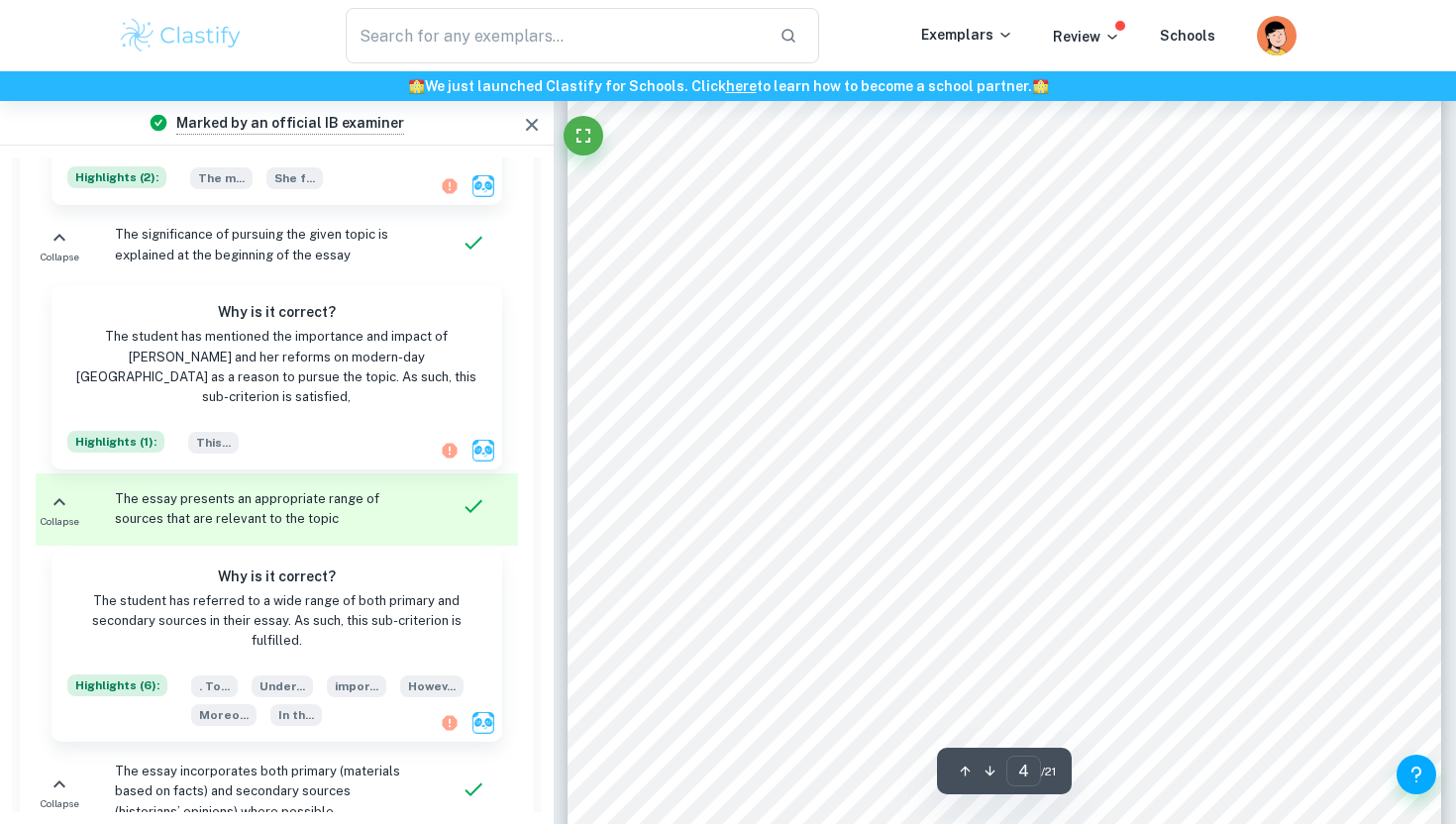drag, startPoint x: 1232, startPoint y: 247, endPoint x: 1315, endPoint y: 421, distance: 192.78226 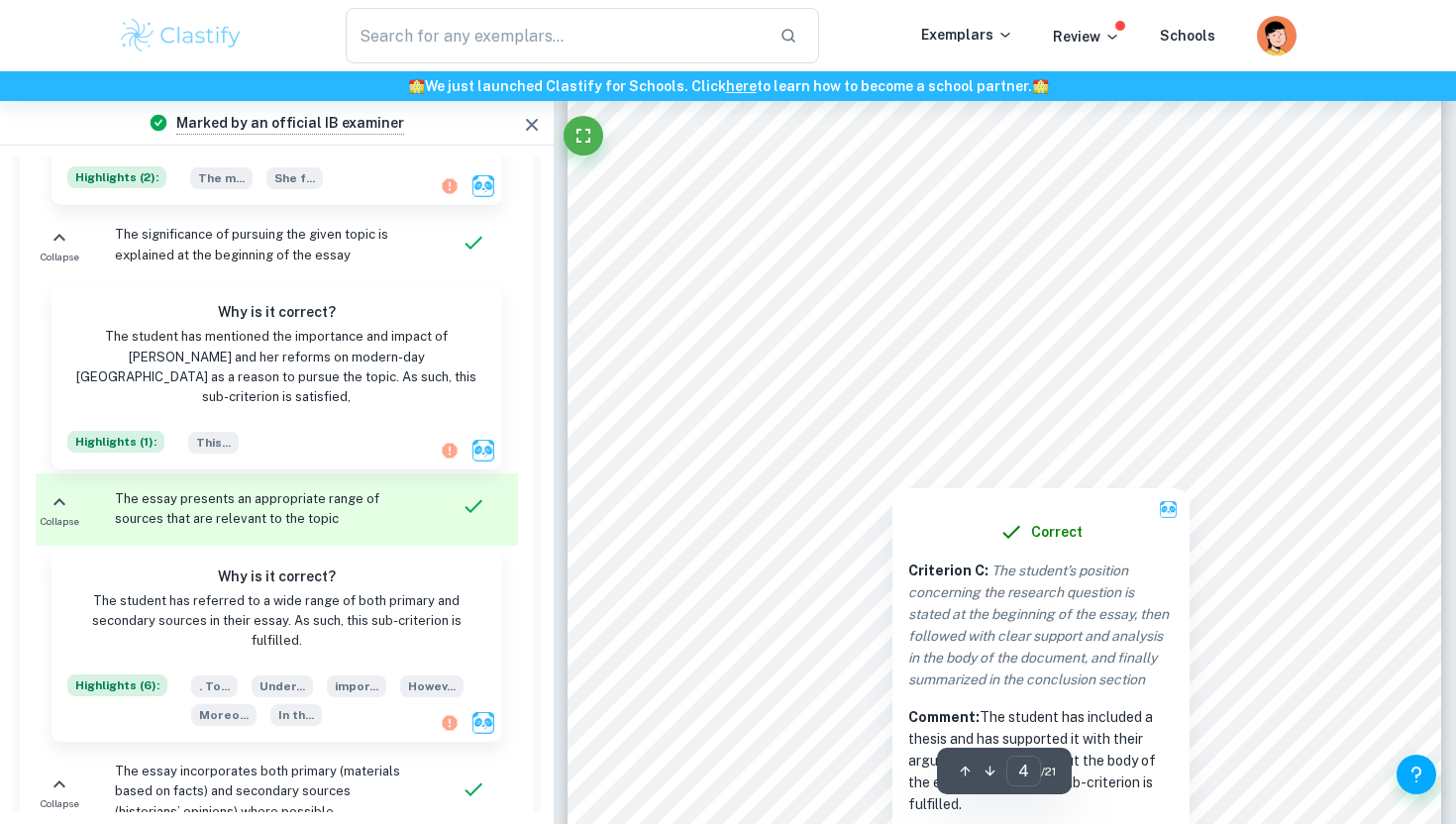 click at bounding box center (1004, 393) 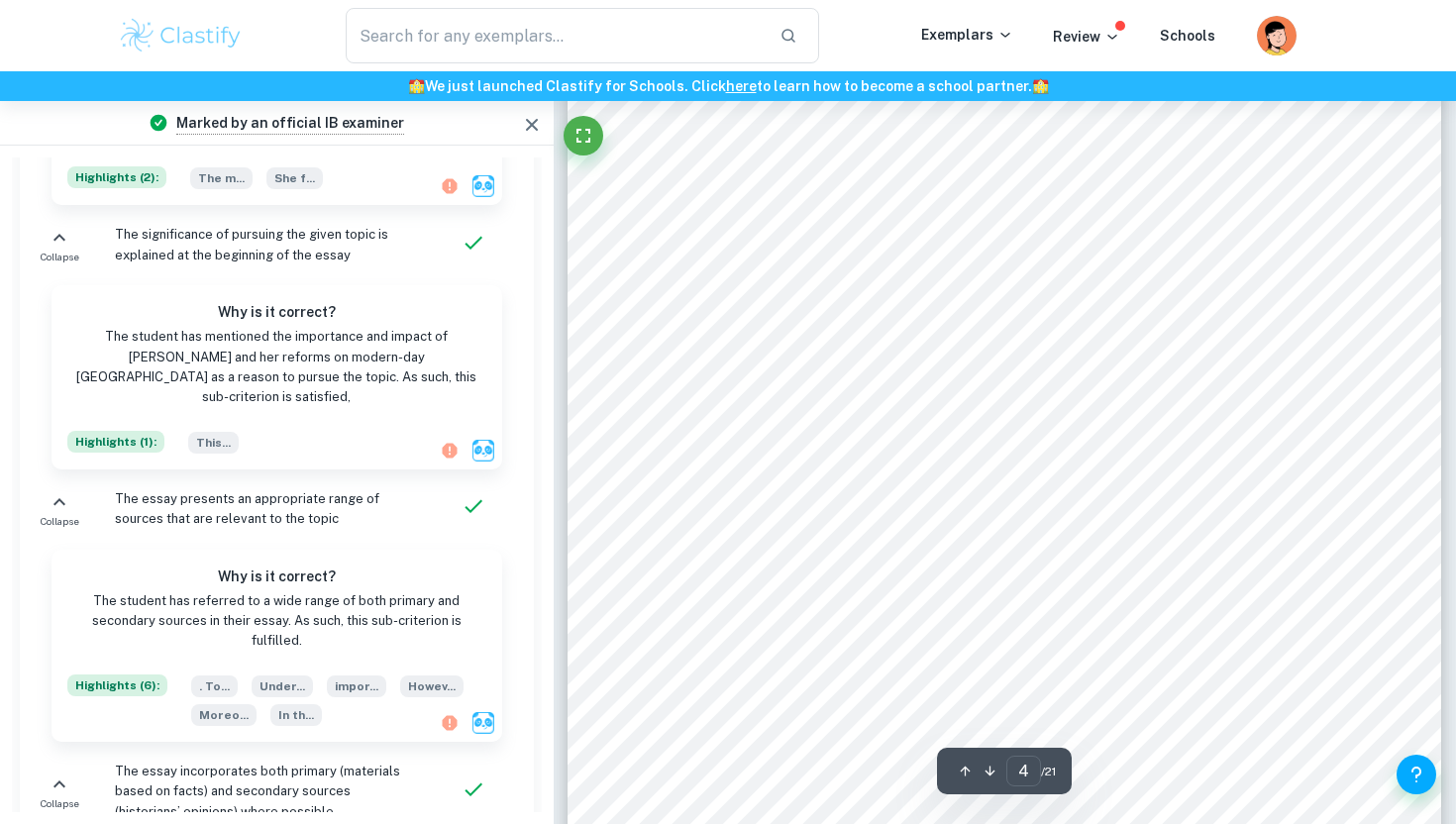 scroll, scrollTop: 2943, scrollLeft: 0, axis: vertical 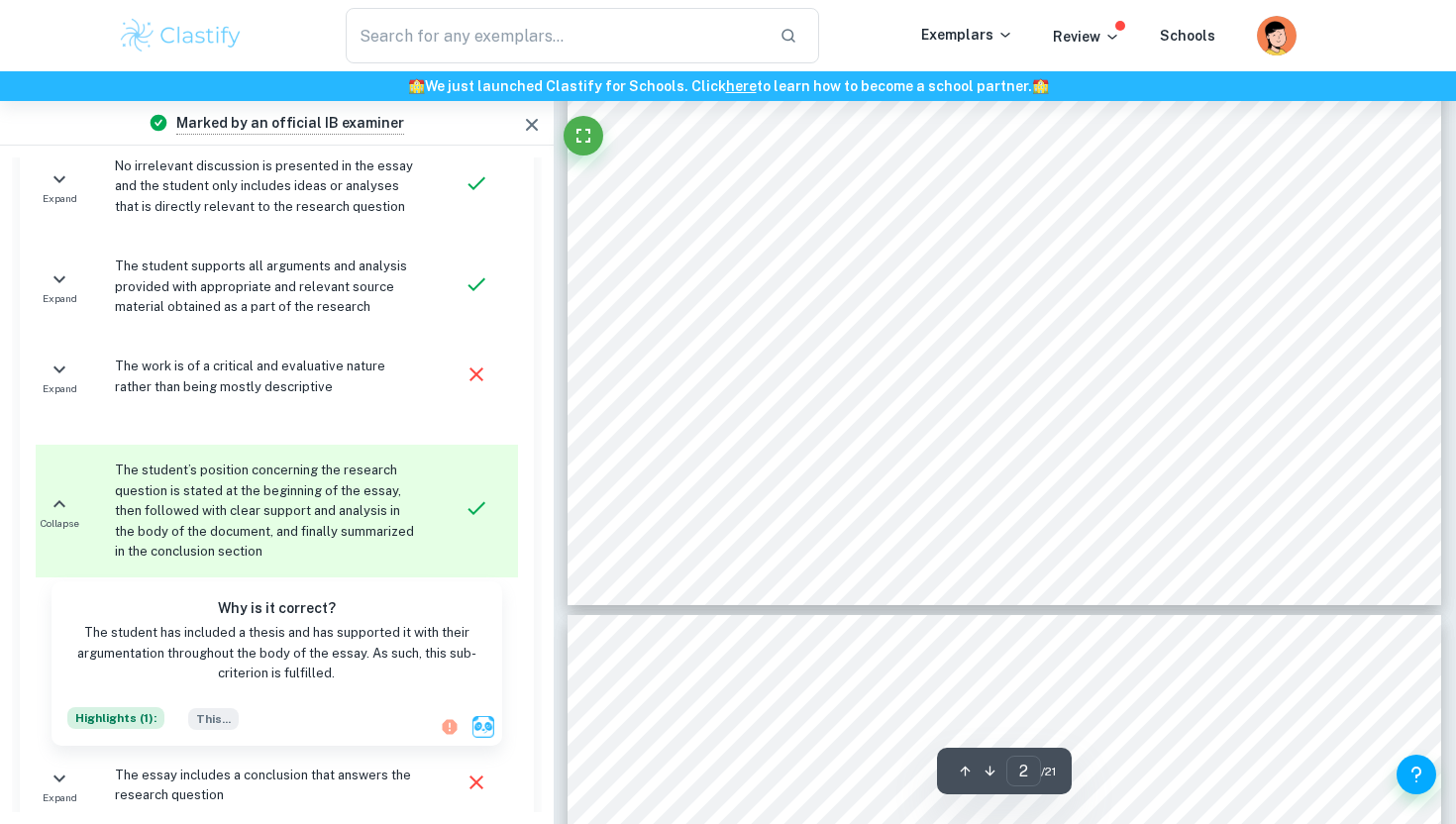 type on "3" 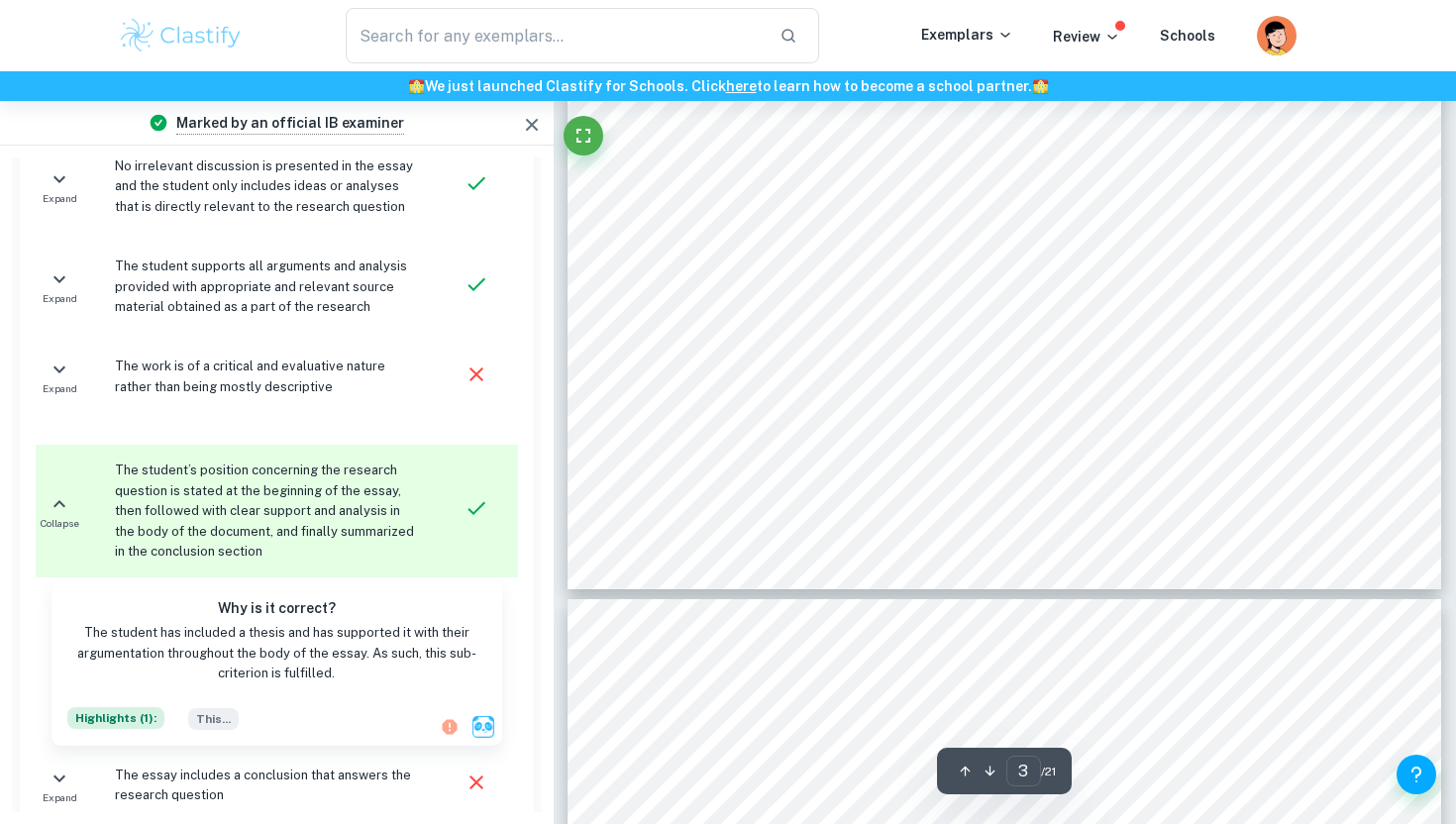 scroll, scrollTop: 3261, scrollLeft: 0, axis: vertical 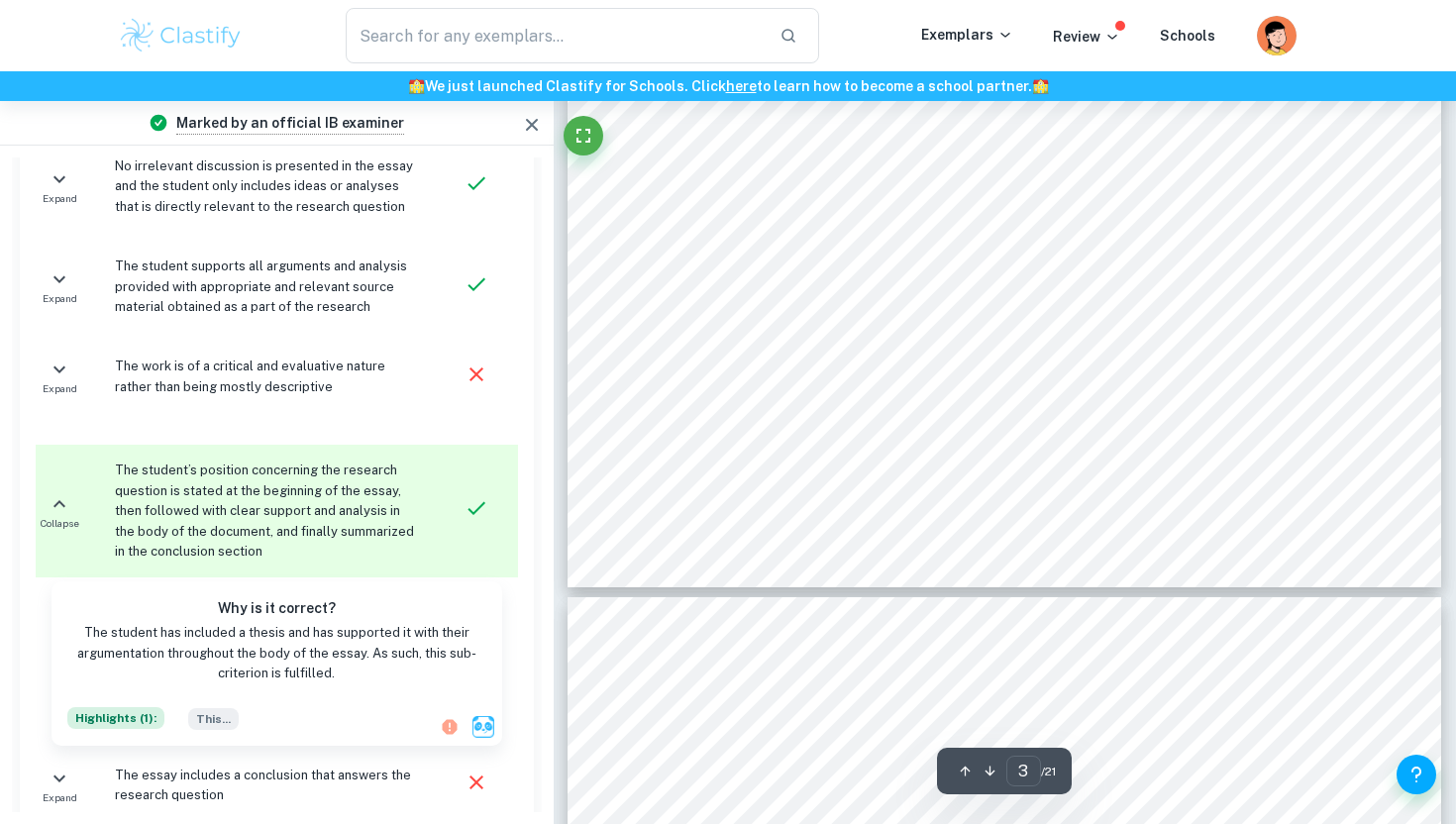 drag, startPoint x: 658, startPoint y: 353, endPoint x: 904, endPoint y: 550, distance: 315.15869 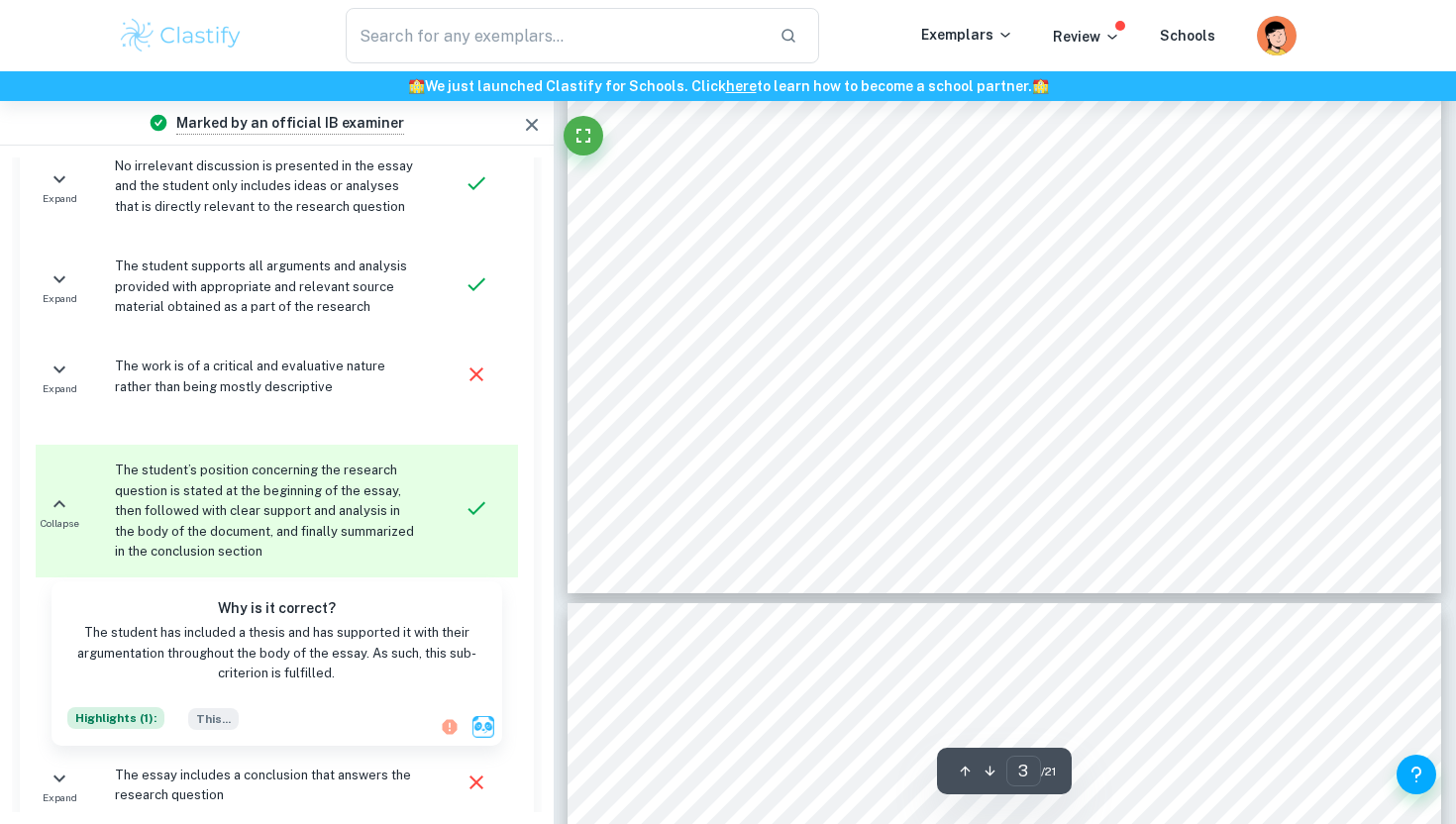 click on "To what extent did [PERSON_NAME] the Great change Russian society up to 1796? 3 Introduction The modernisation and expansion of Russia in the 18th century was one of the most significant events in geopolitics of the era. 1   [PERSON_NAME] the Great ruled over Russia for the greater half of this century from [DATE] to [DATE], earning her the title of being the Russia9s longest-ruling [DEMOGRAPHIC_DATA] leader. [PERSON_NAME] during the Age of Enlightenment in [GEOGRAPHIC_DATA], an era where <politics, philosophy, science and communications were radically reoriented= 2 , she was notably influenced by the philosophies of prominent writers such as [PERSON_NAME] and [PERSON_NAME] heavily upon their teaching when shaping her own politics. 3   [PERSON_NAME] is often heralded as one of the most recognisable figures from this era3 a true epitome of the enlightened despot archetype that became typical of the 18 th   century. 4   During her reign, she oversaw a crucial era of Russia9s history and initiated sweeping reforms that aimed to To what   This question is worthy of ." at bounding box center [1004, -25] 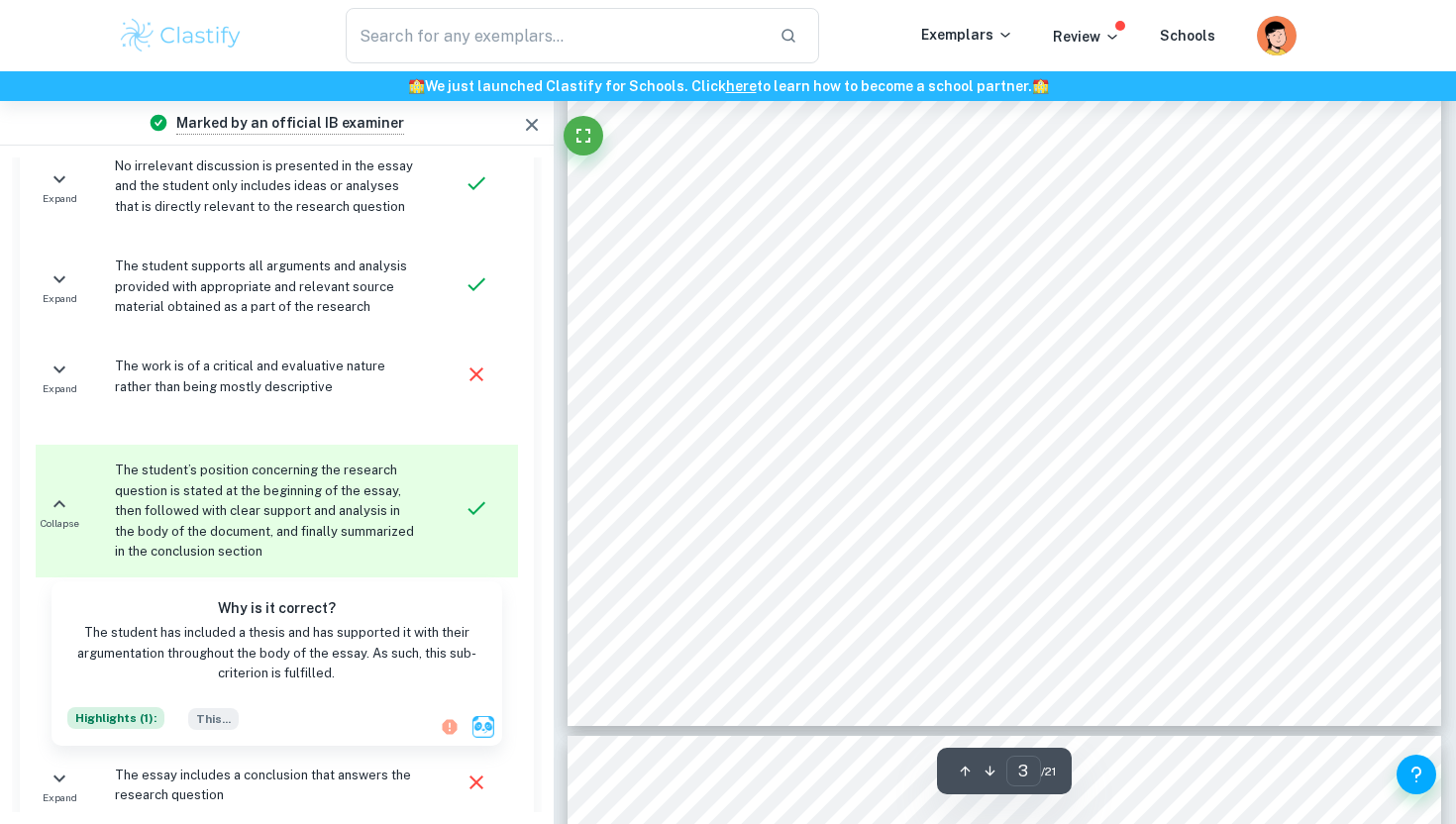 scroll, scrollTop: 2420, scrollLeft: 0, axis: vertical 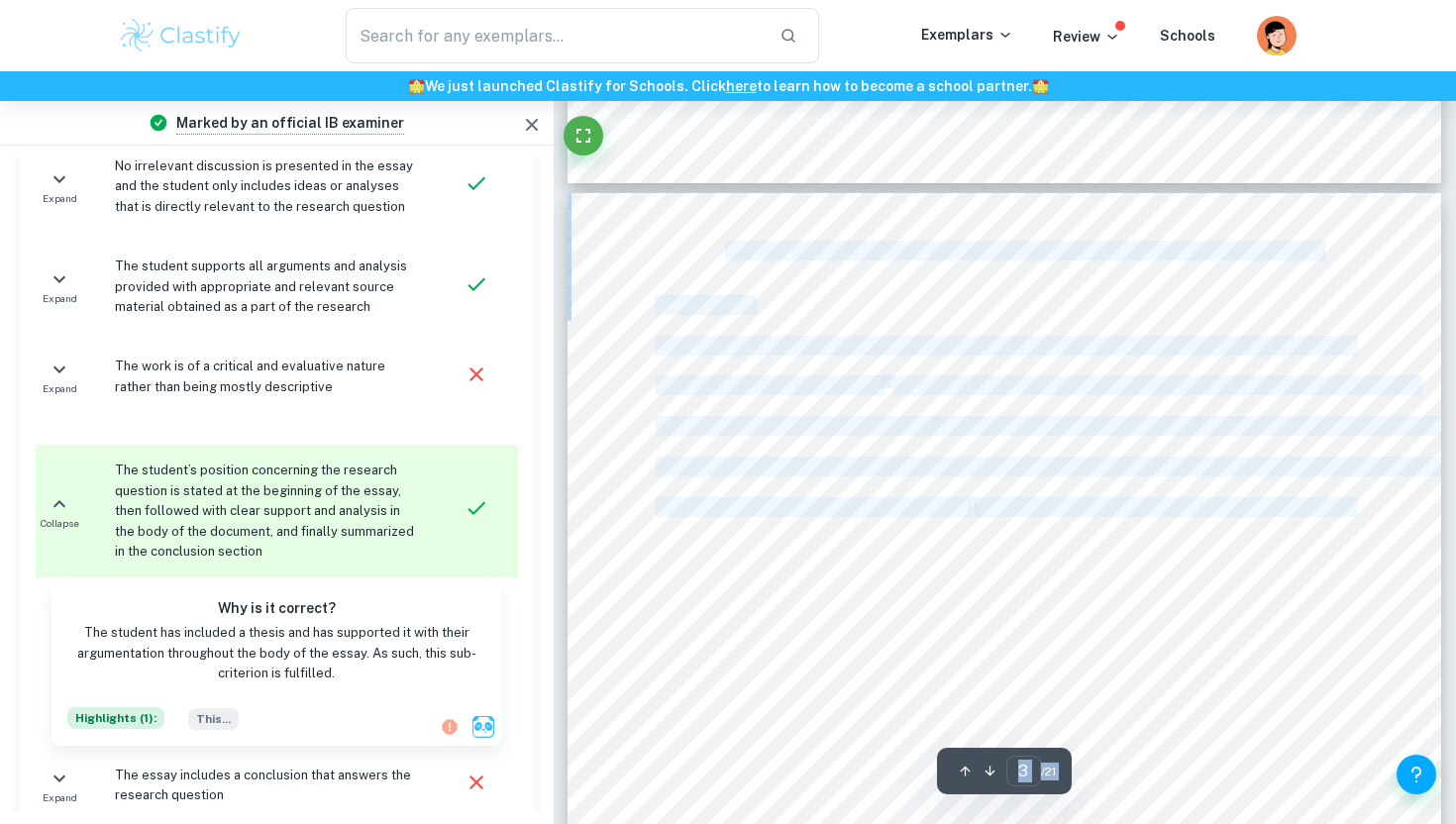 drag, startPoint x: 864, startPoint y: 378, endPoint x: 802, endPoint y: 322, distance: 83.54639 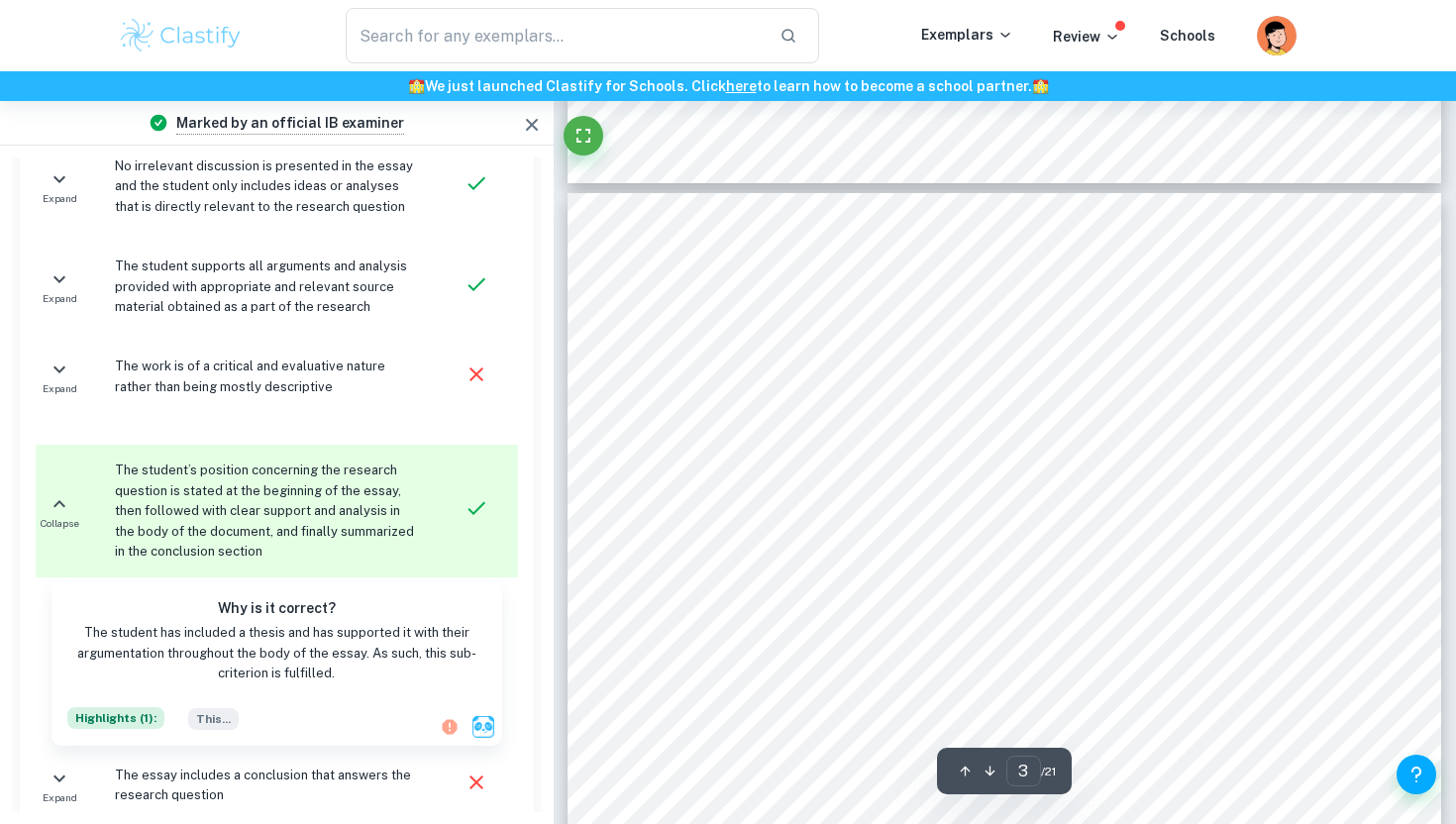 click on "To what extent did [PERSON_NAME] the Great change Russian society up to 1796? 3 Introduction The modernisation and expansion of Russia in the 18th century was one of the most significant events in geopolitics of the era. 1   [PERSON_NAME] the Great ruled over Russia for the greater half of this century from [DATE] to [DATE], earning her the title of being the Russia9s longest-ruling [DEMOGRAPHIC_DATA] leader. [PERSON_NAME] during the Age of Enlightenment in [GEOGRAPHIC_DATA], an era where <politics, philosophy, science and communications were radically reoriented= 2 , she was notably influenced by the philosophies of prominent writers such as [PERSON_NAME] and [PERSON_NAME] heavily upon their teaching when shaping her own politics. 3   [PERSON_NAME] is often heralded as one of the most recognisable figures from this era3 a true epitome of the enlightened despot archetype that became typical of the 18 th   century. 4   During her reign, she oversaw a crucial era of Russia9s history and initiated sweeping reforms that aimed to To what   This question is worthy of ." at bounding box center (1004, 811) 